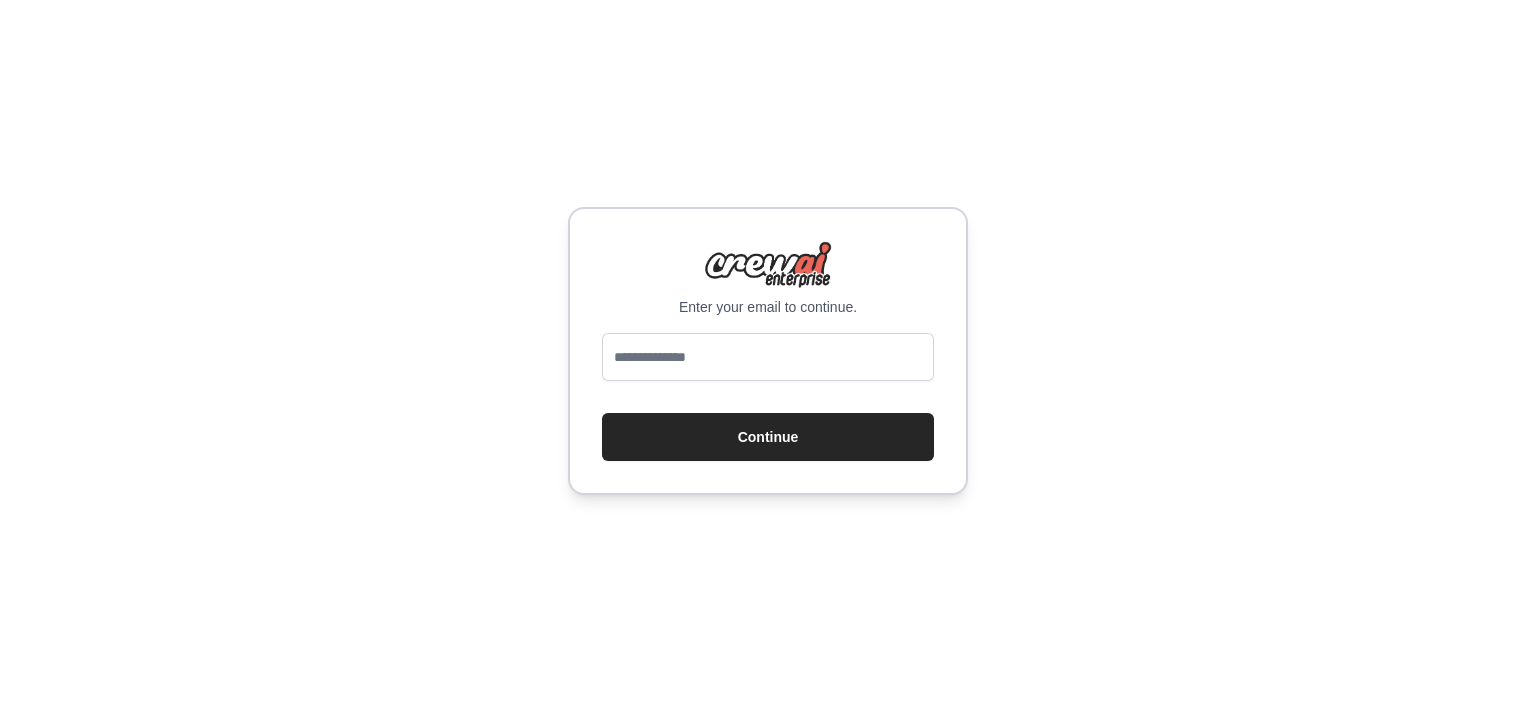 scroll, scrollTop: 0, scrollLeft: 0, axis: both 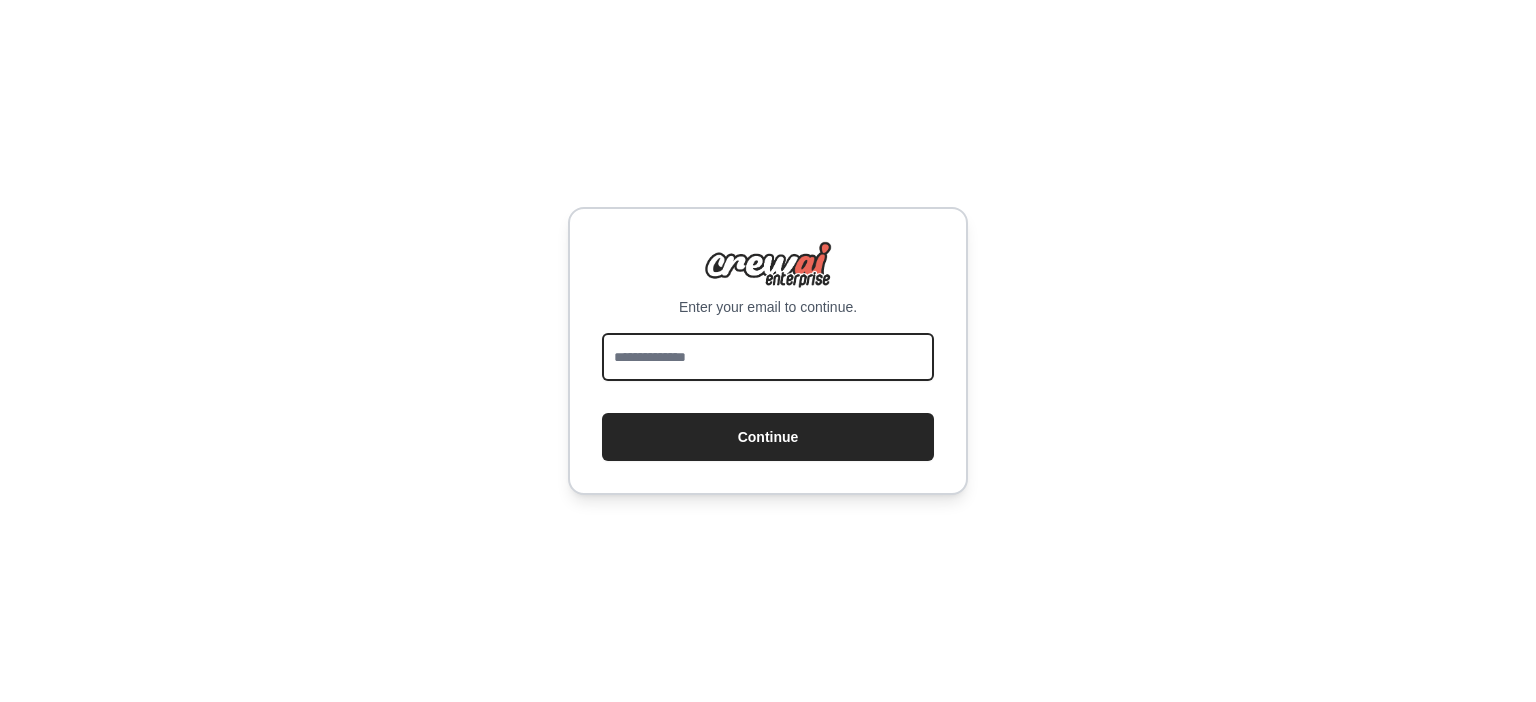 click at bounding box center [768, 357] 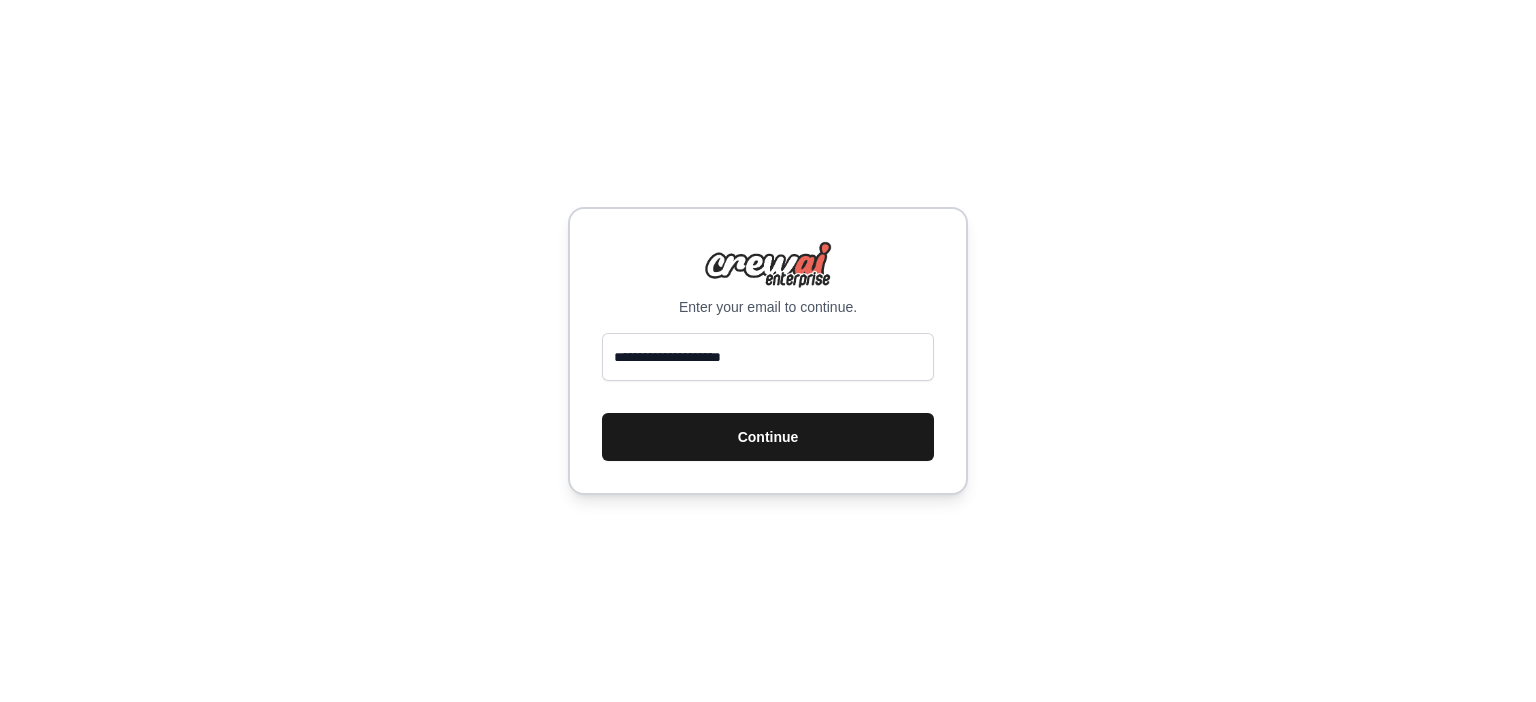 click on "Continue" at bounding box center [768, 437] 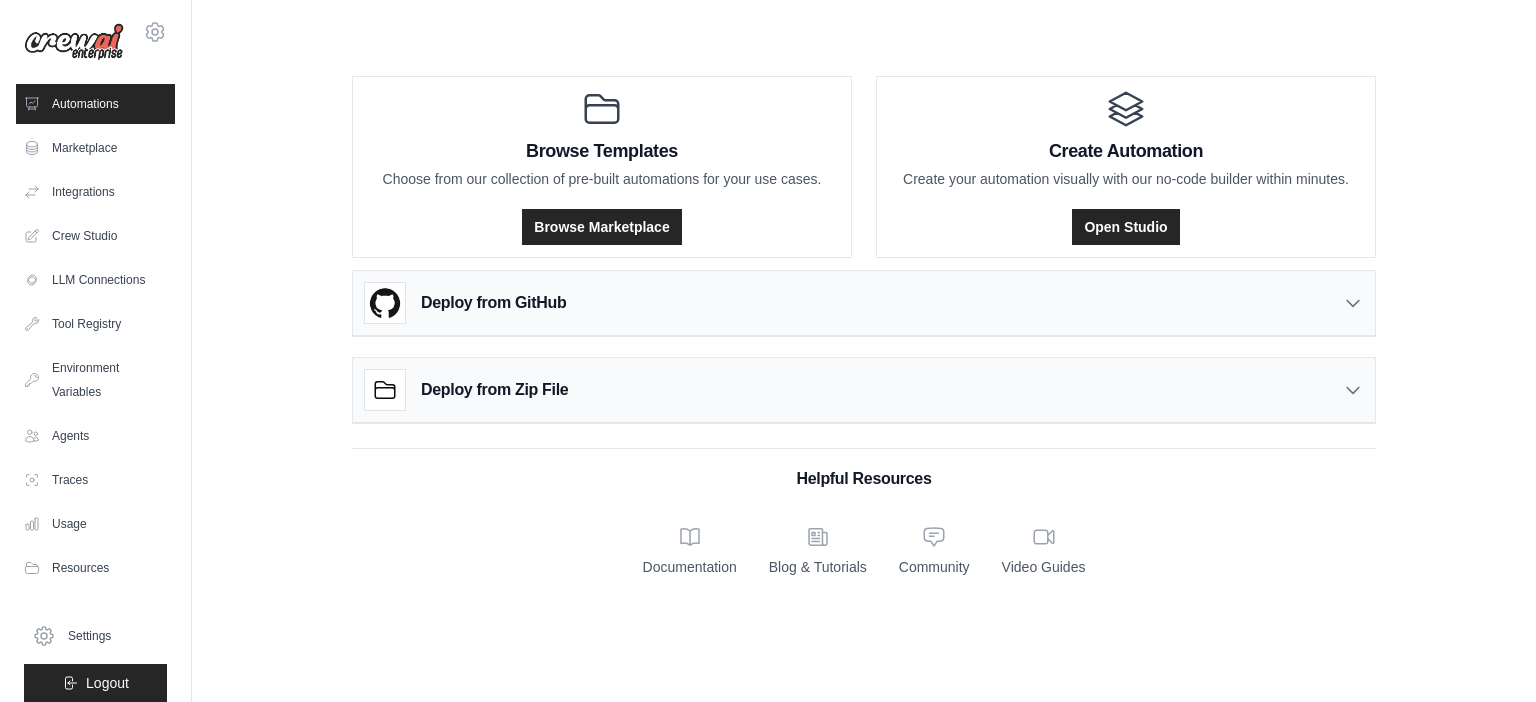 scroll, scrollTop: 0, scrollLeft: 0, axis: both 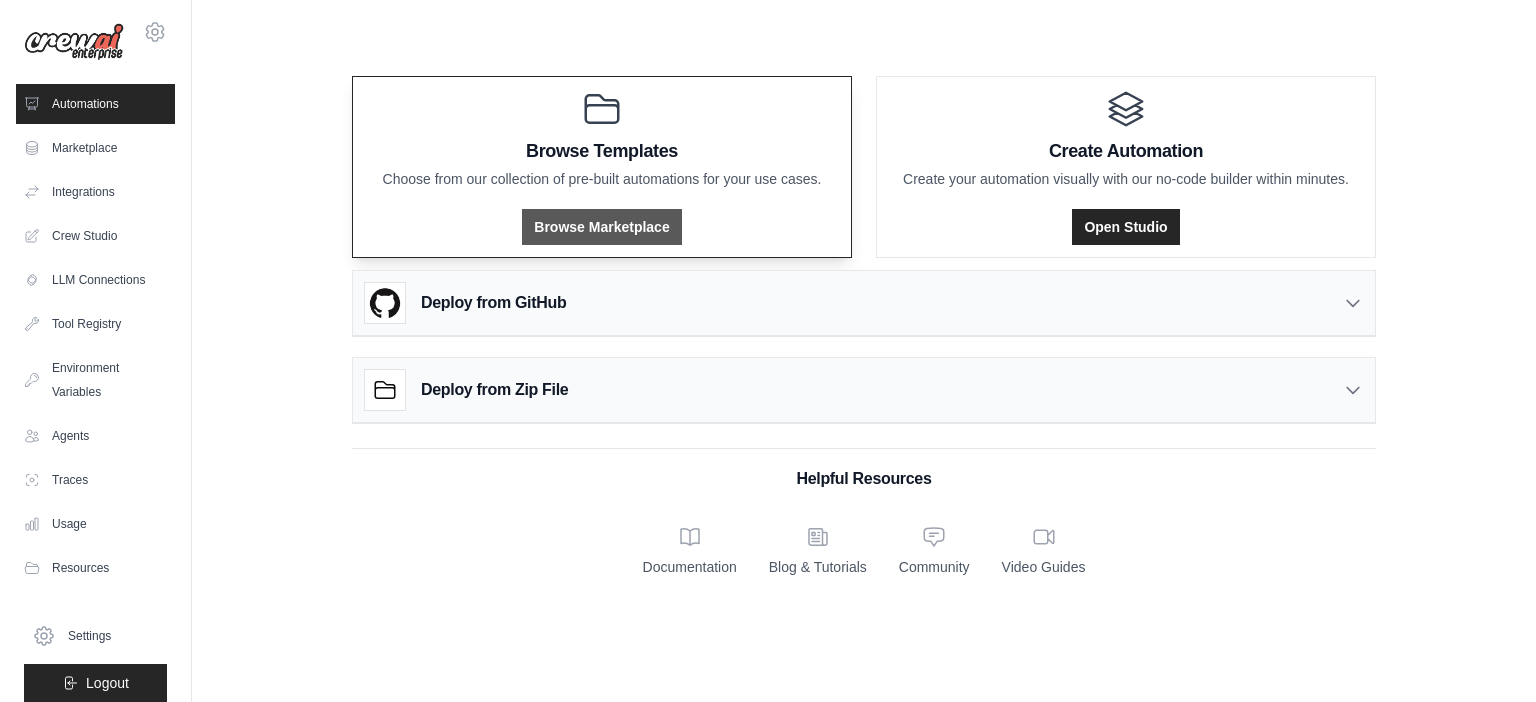 click on "Browse Marketplace" at bounding box center [601, 227] 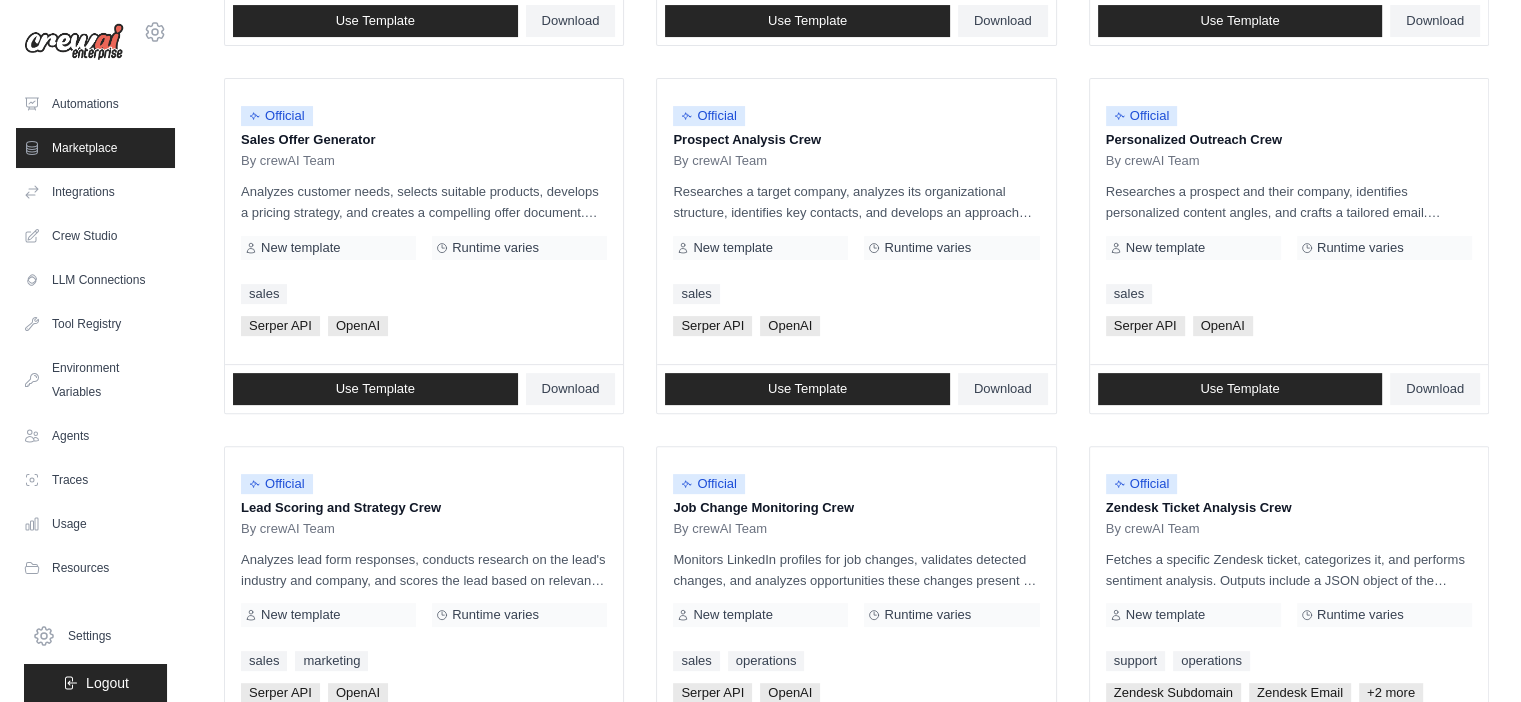 scroll, scrollTop: 600, scrollLeft: 0, axis: vertical 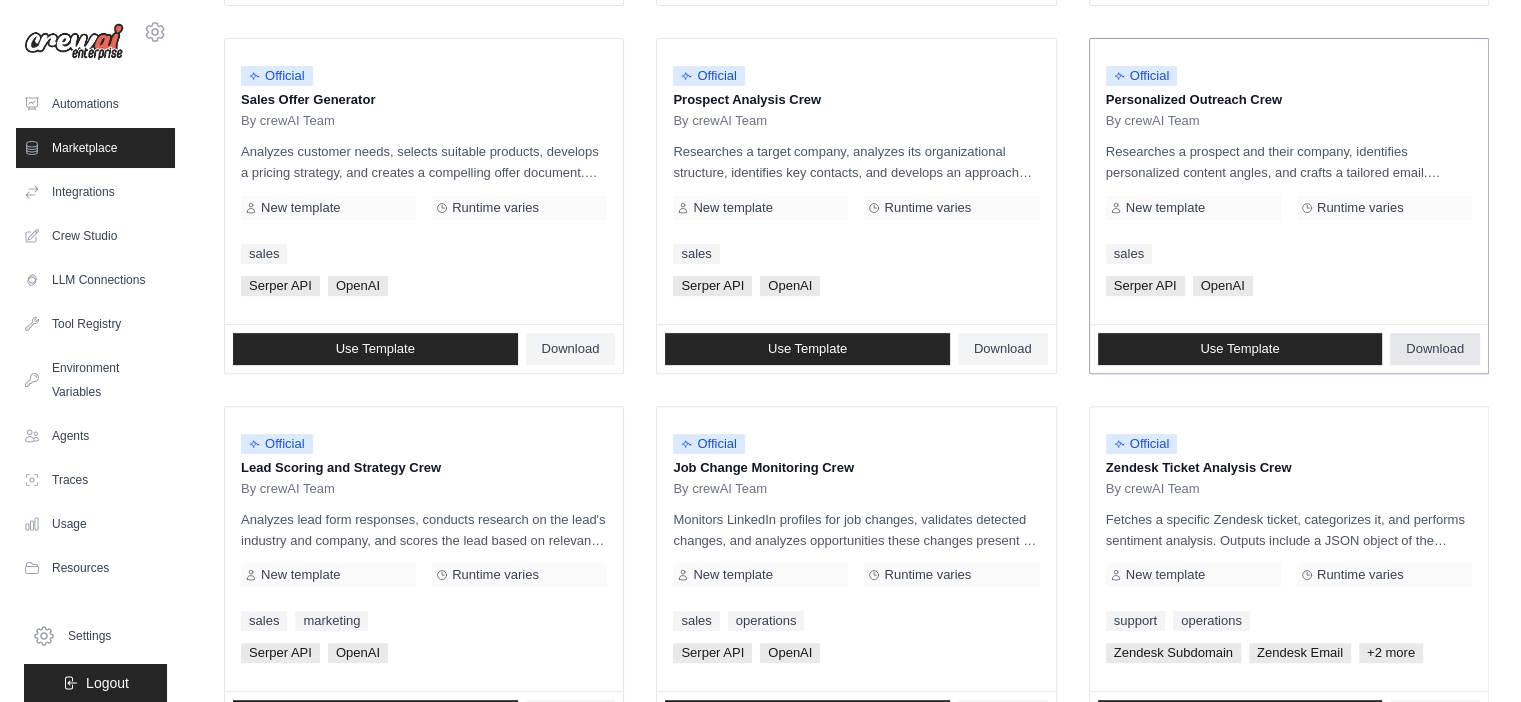 click on "Download" at bounding box center (1435, 349) 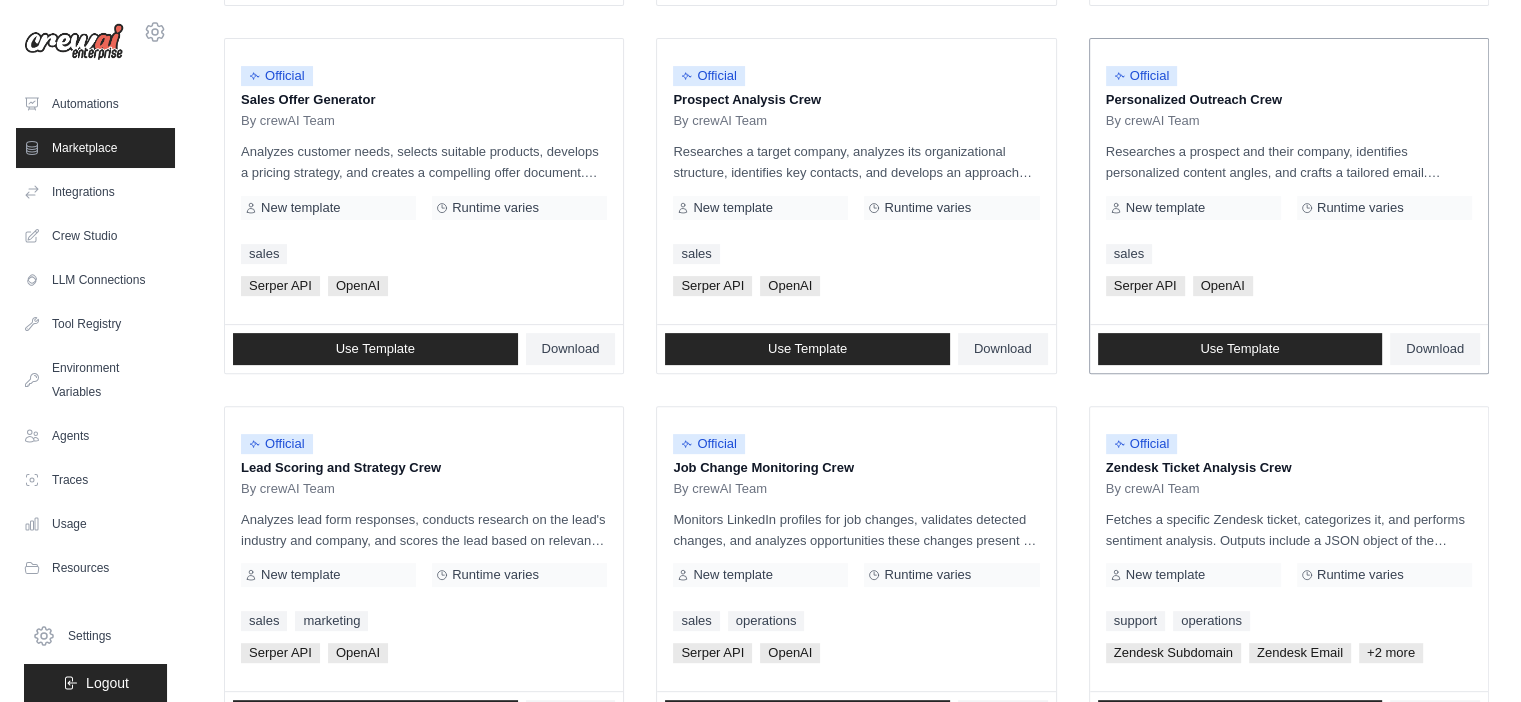 click on "sales" at bounding box center (1289, 254) 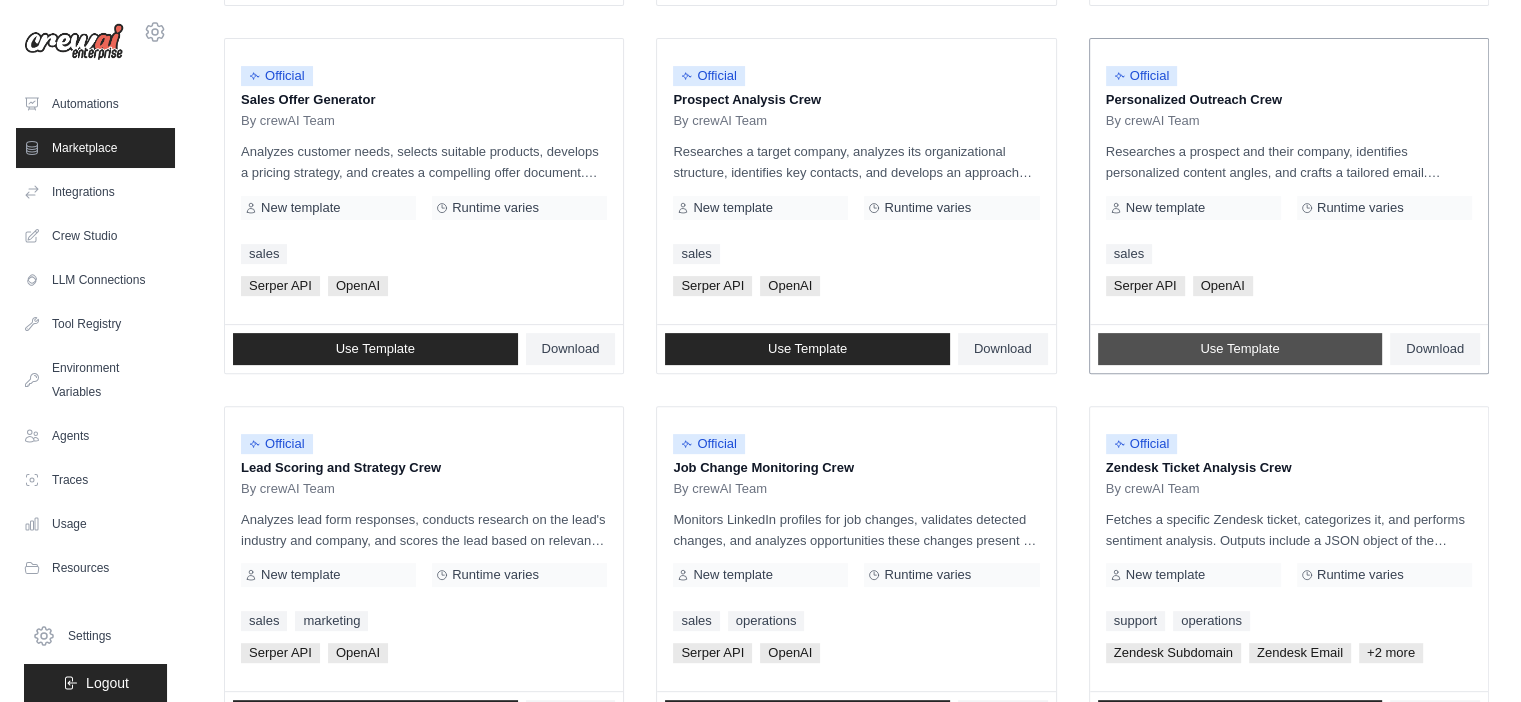 click on "Use Template" at bounding box center (1239, 349) 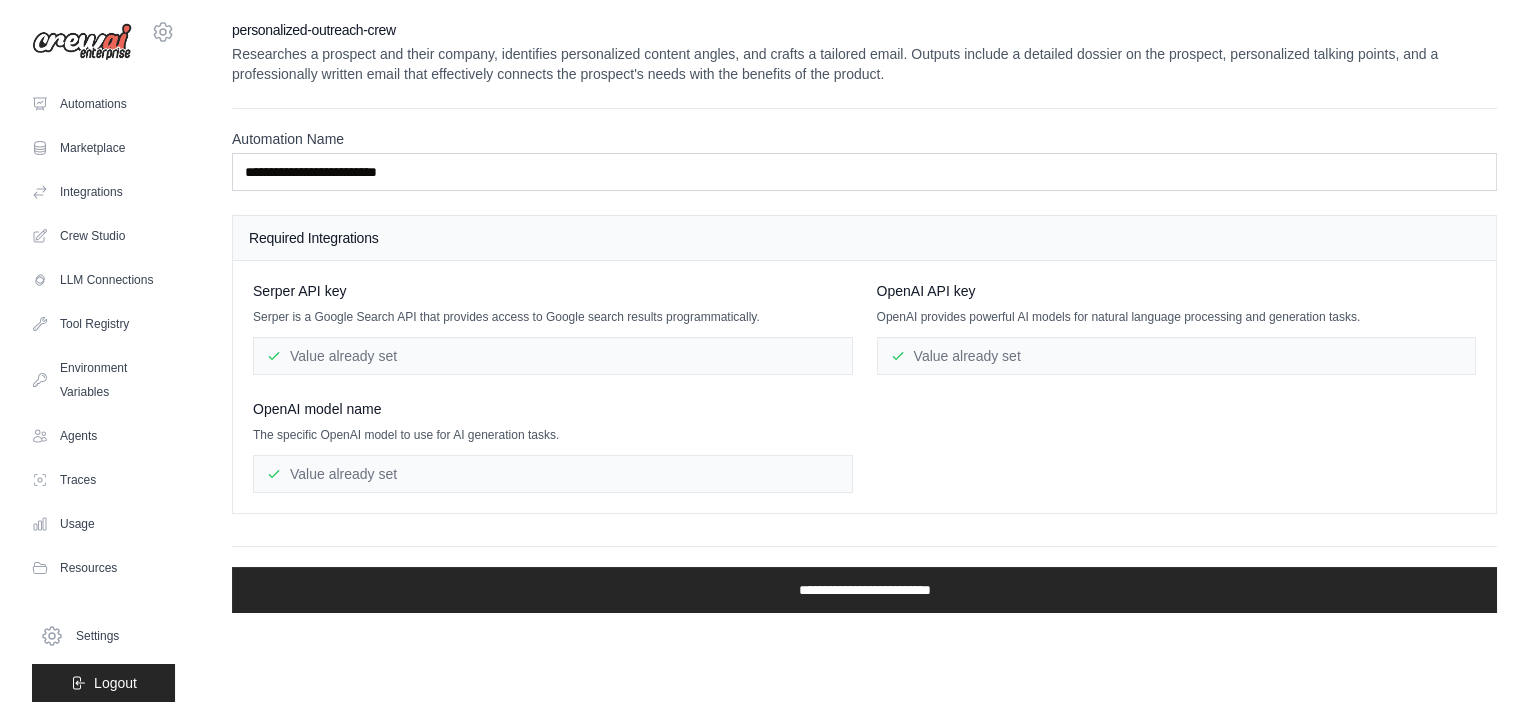scroll, scrollTop: 0, scrollLeft: 0, axis: both 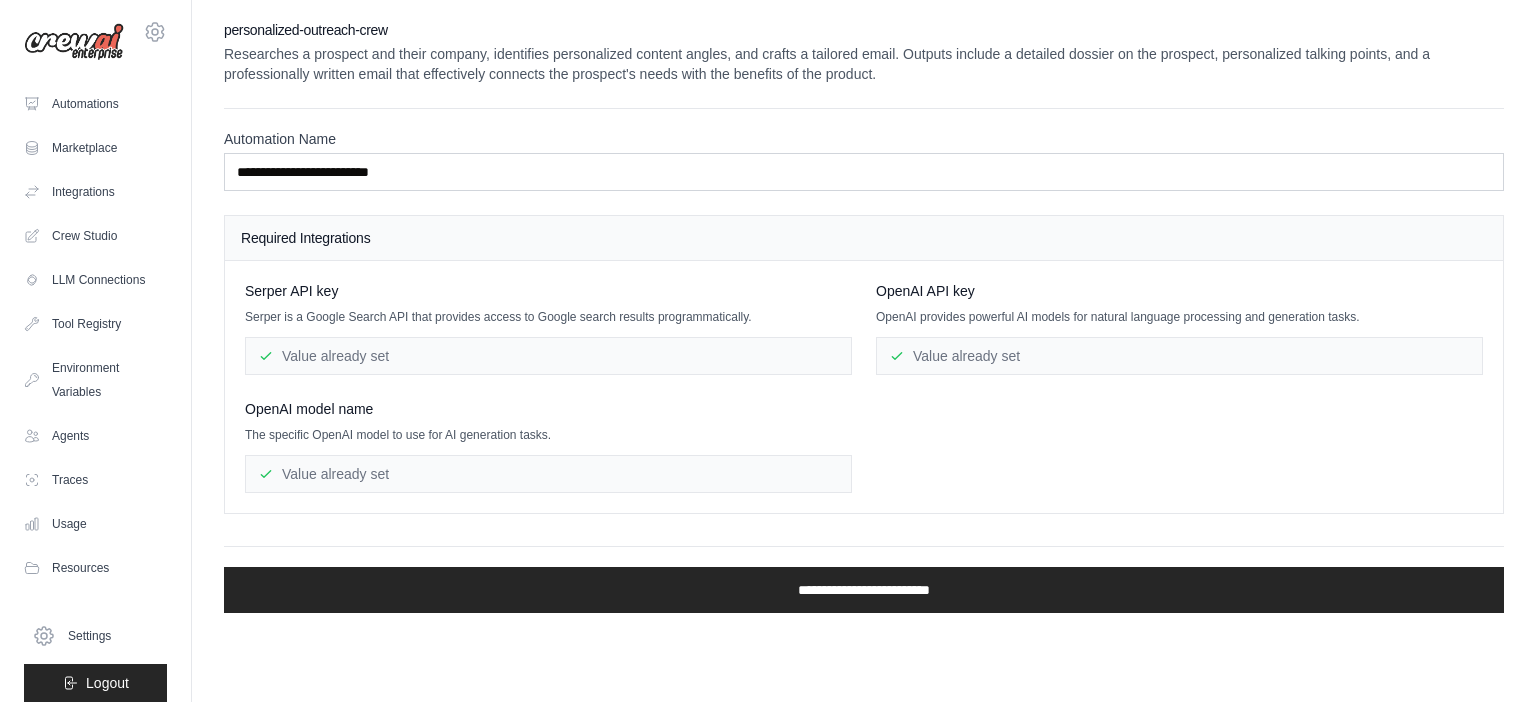 drag, startPoint x: 670, startPoint y: 369, endPoint x: 670, endPoint y: 358, distance: 11 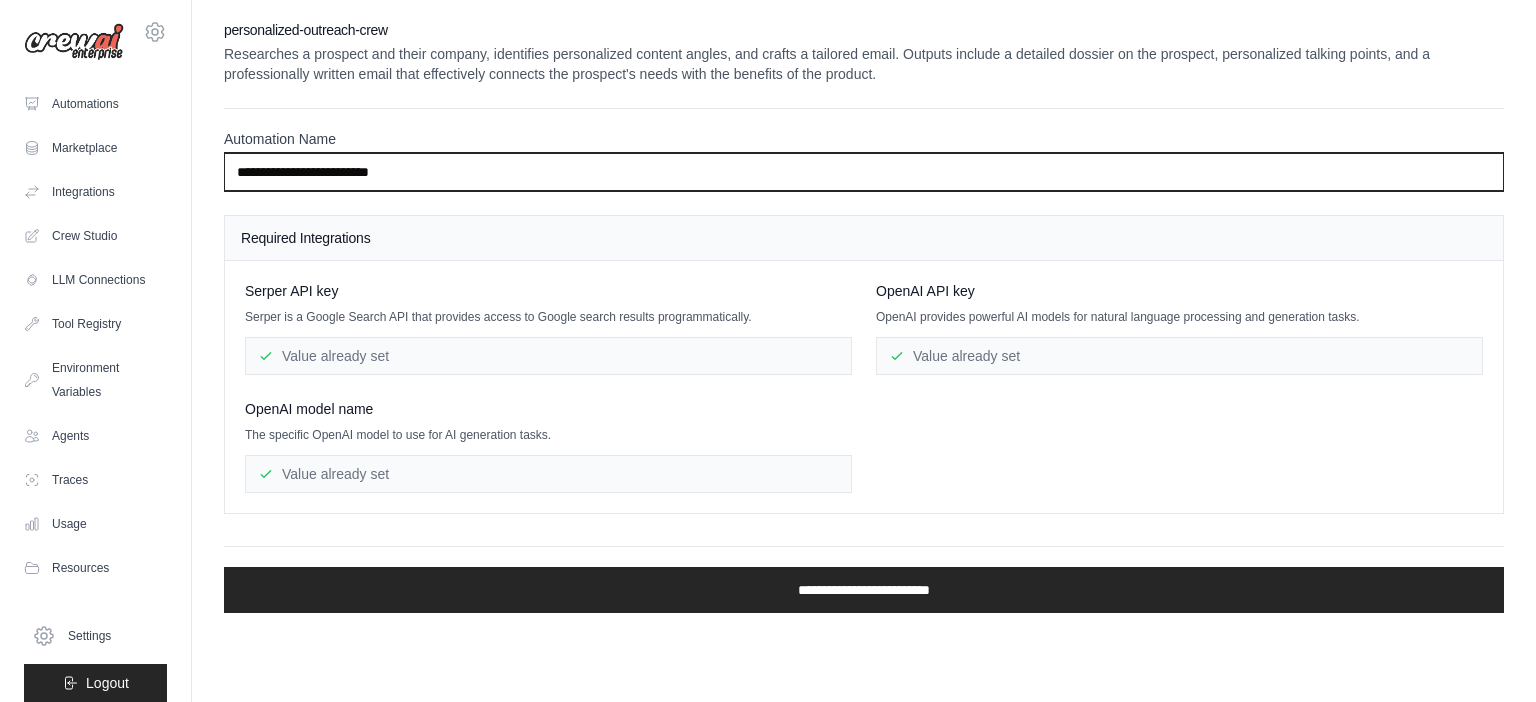 click on "**********" at bounding box center [864, 172] 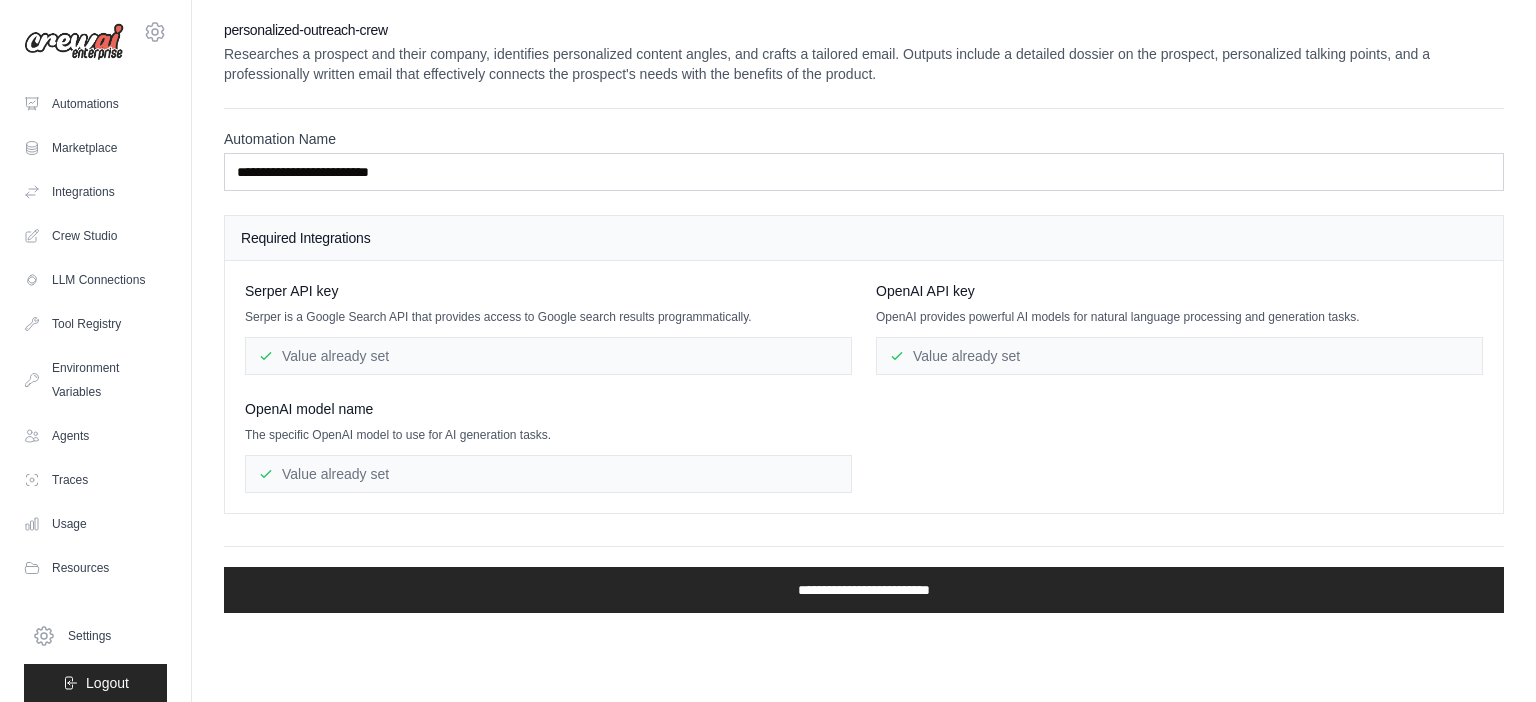 click on "Value already set" at bounding box center (548, 474) 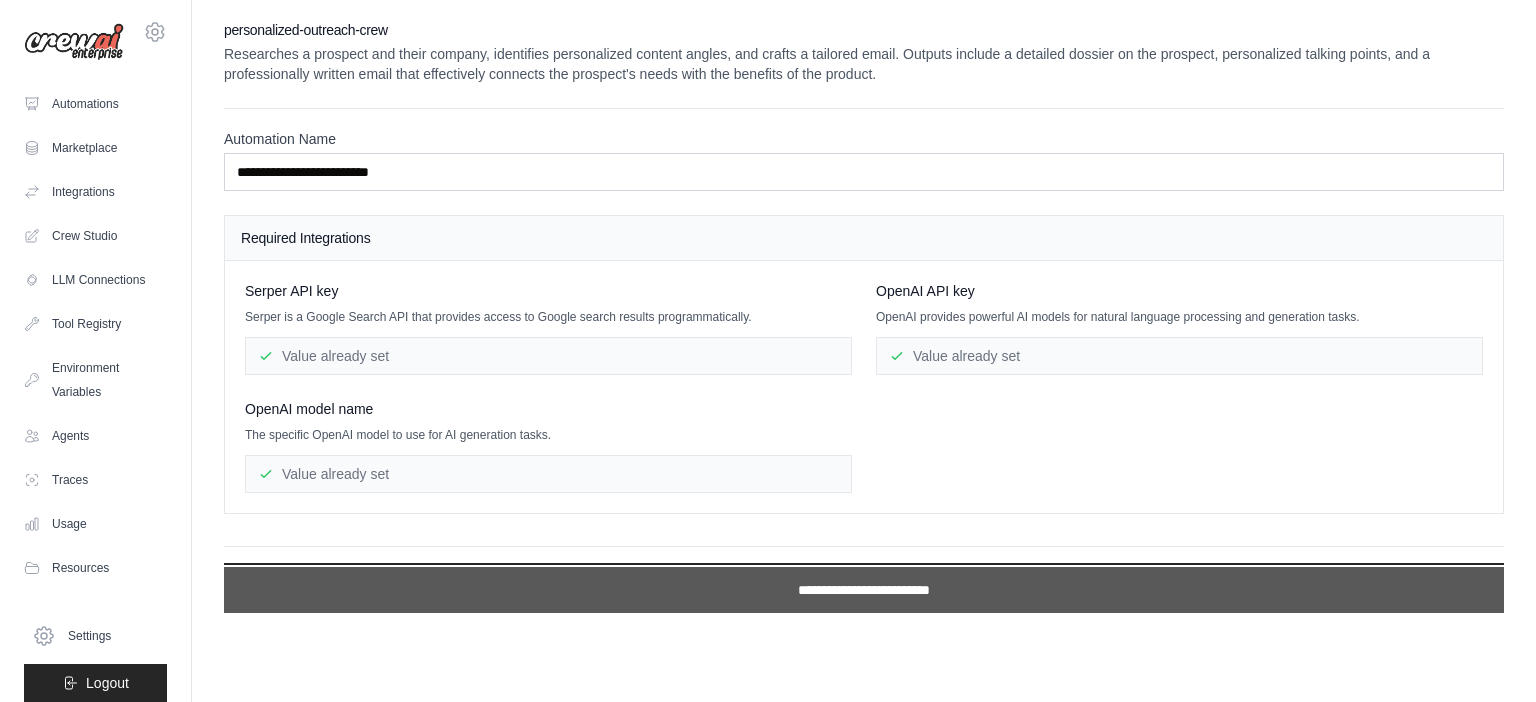 click on "**********" at bounding box center [864, 590] 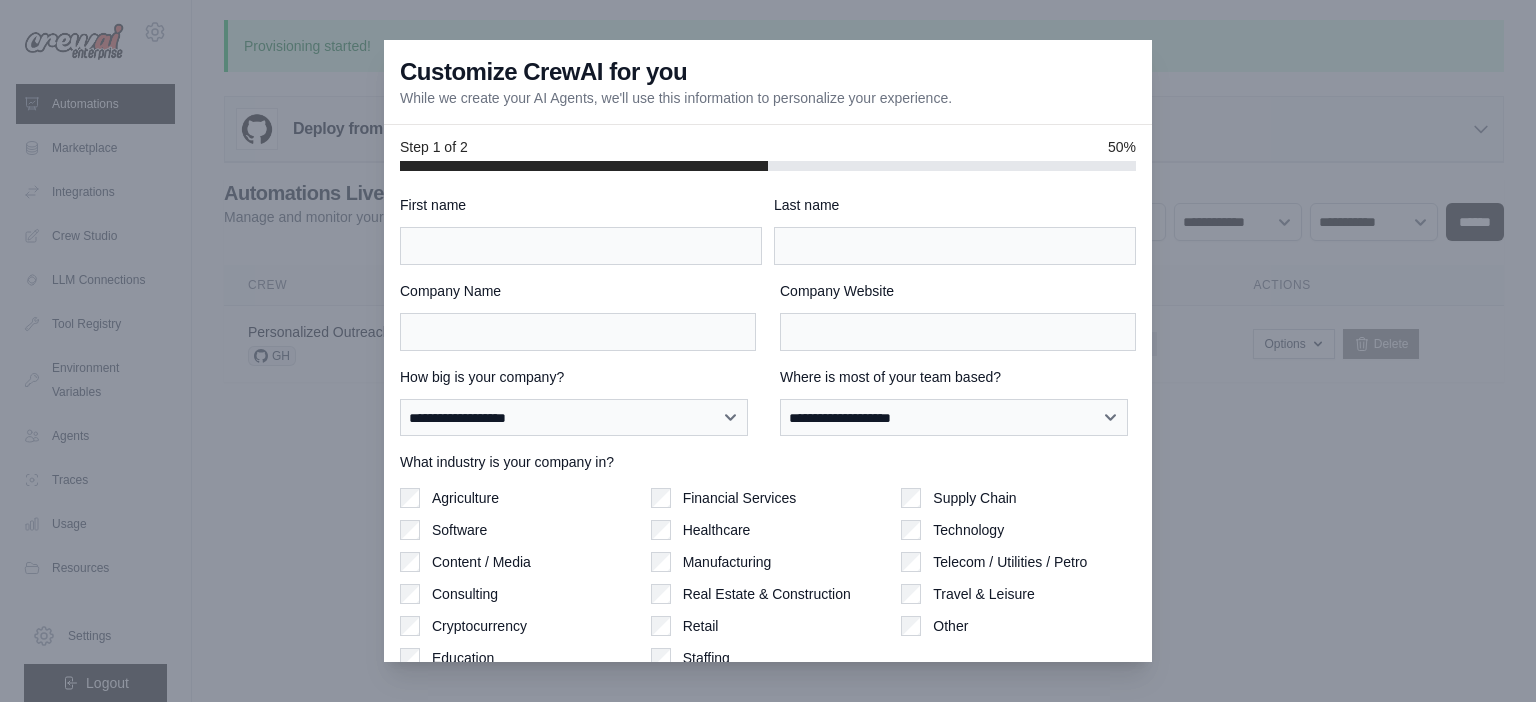 scroll, scrollTop: 81, scrollLeft: 0, axis: vertical 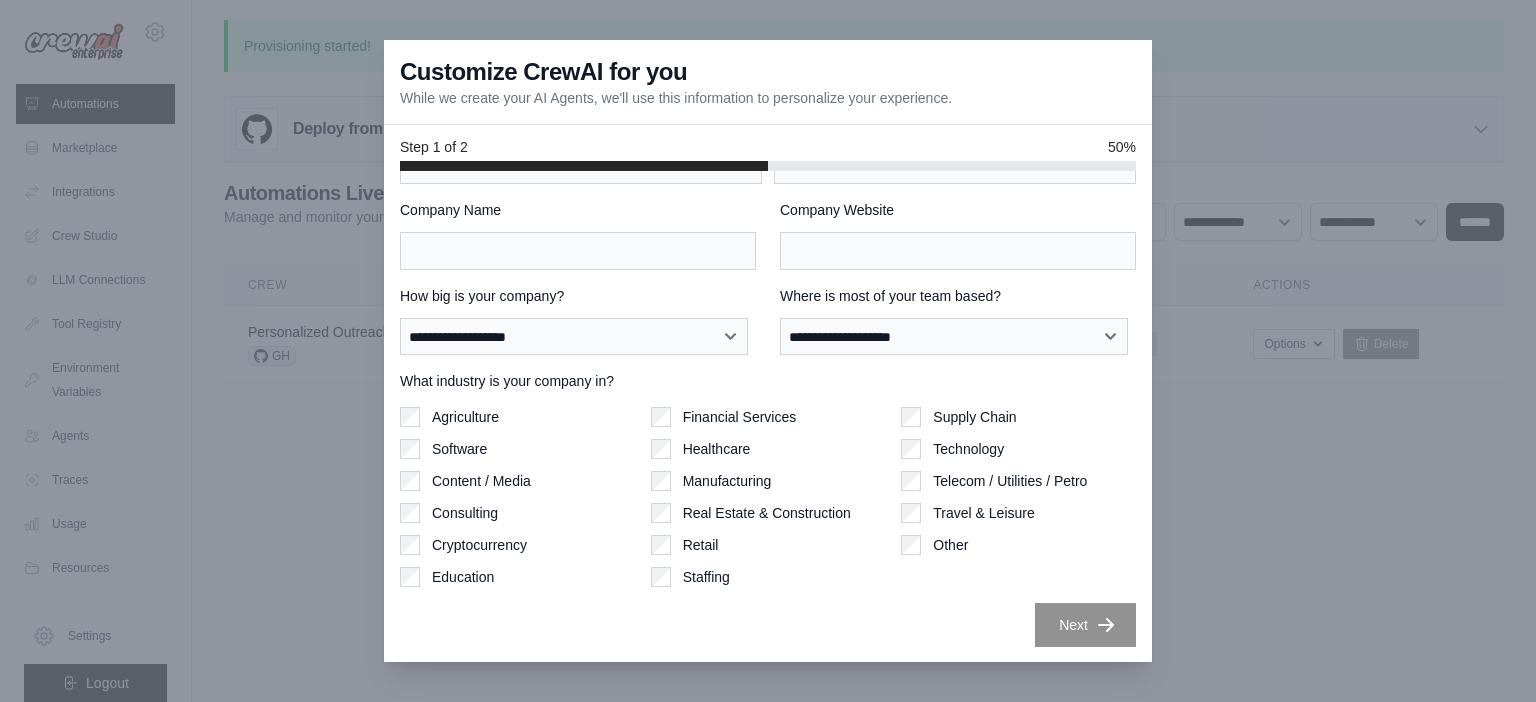 click at bounding box center (768, 351) 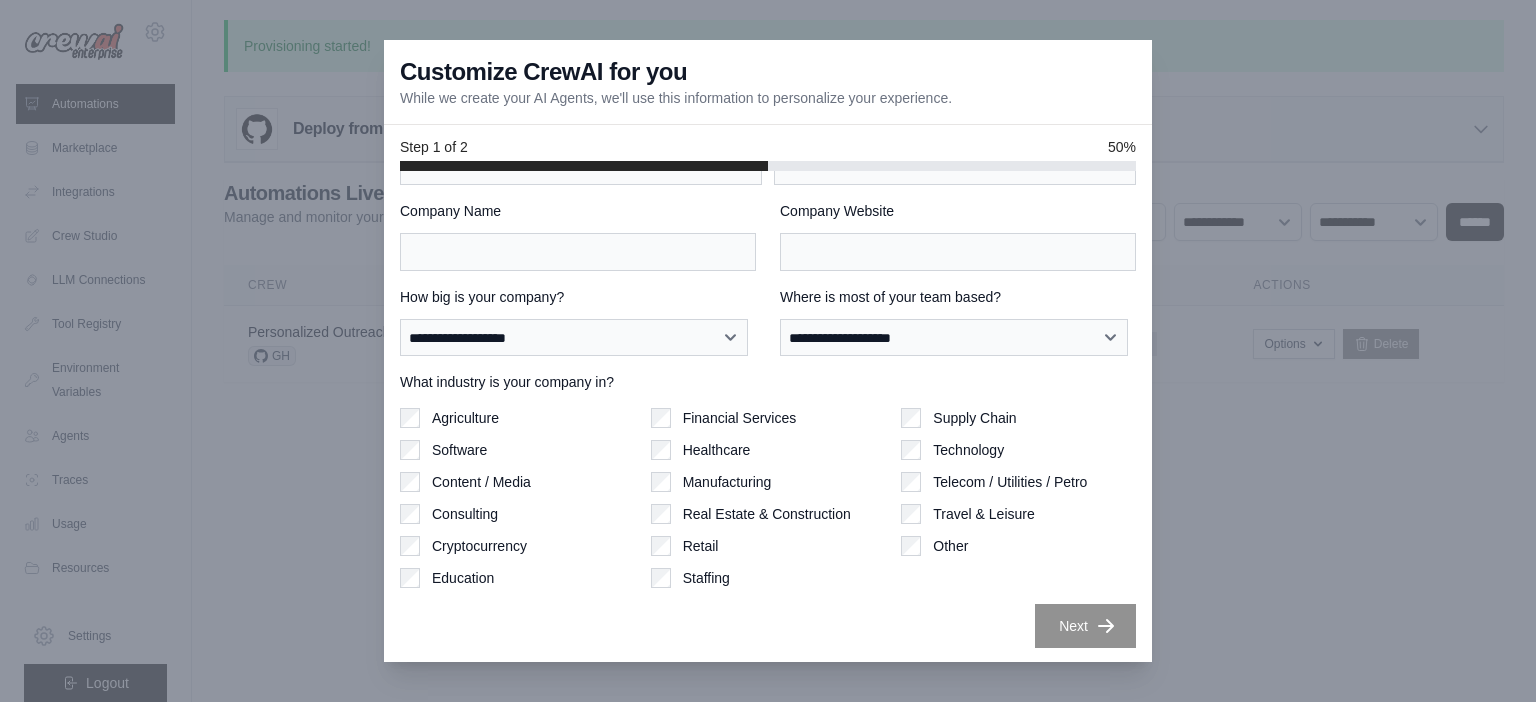 scroll, scrollTop: 81, scrollLeft: 0, axis: vertical 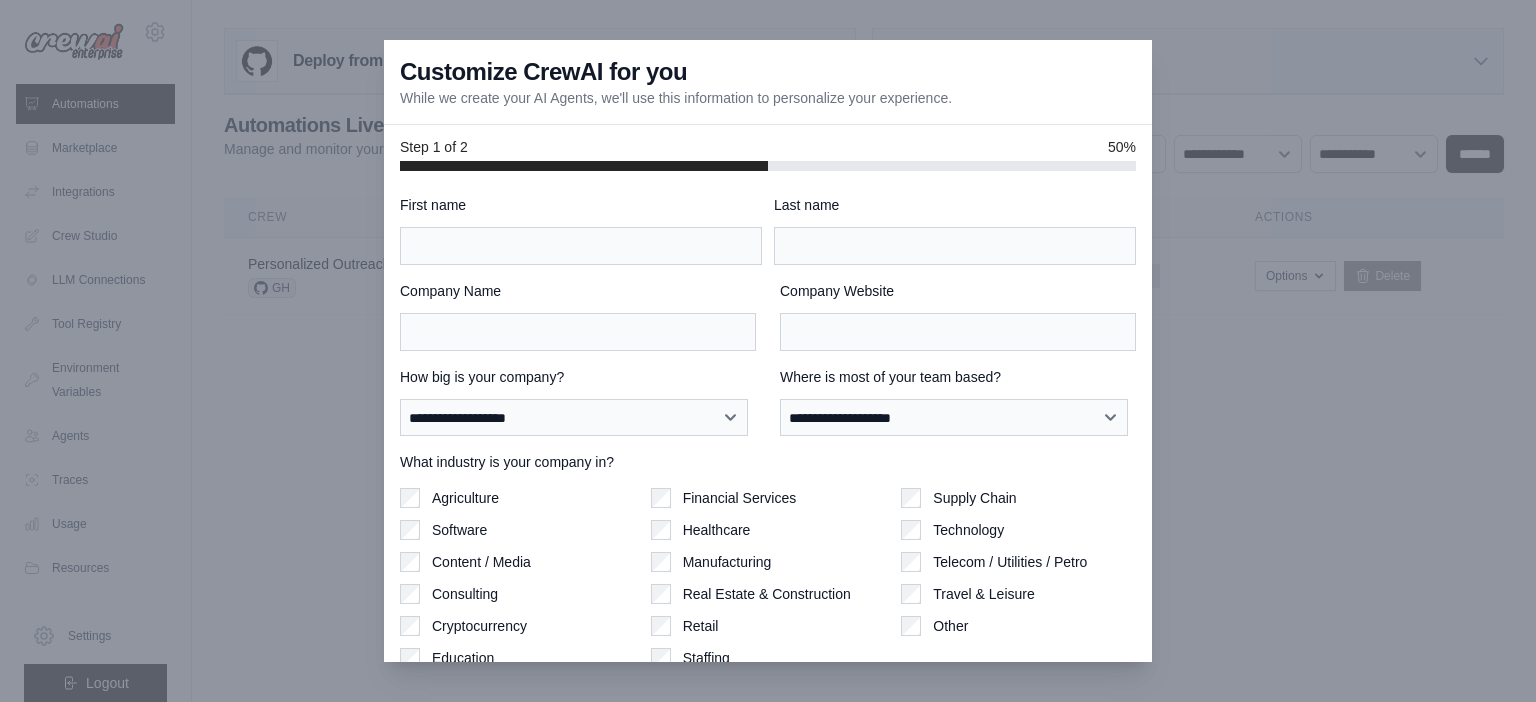click at bounding box center [768, 351] 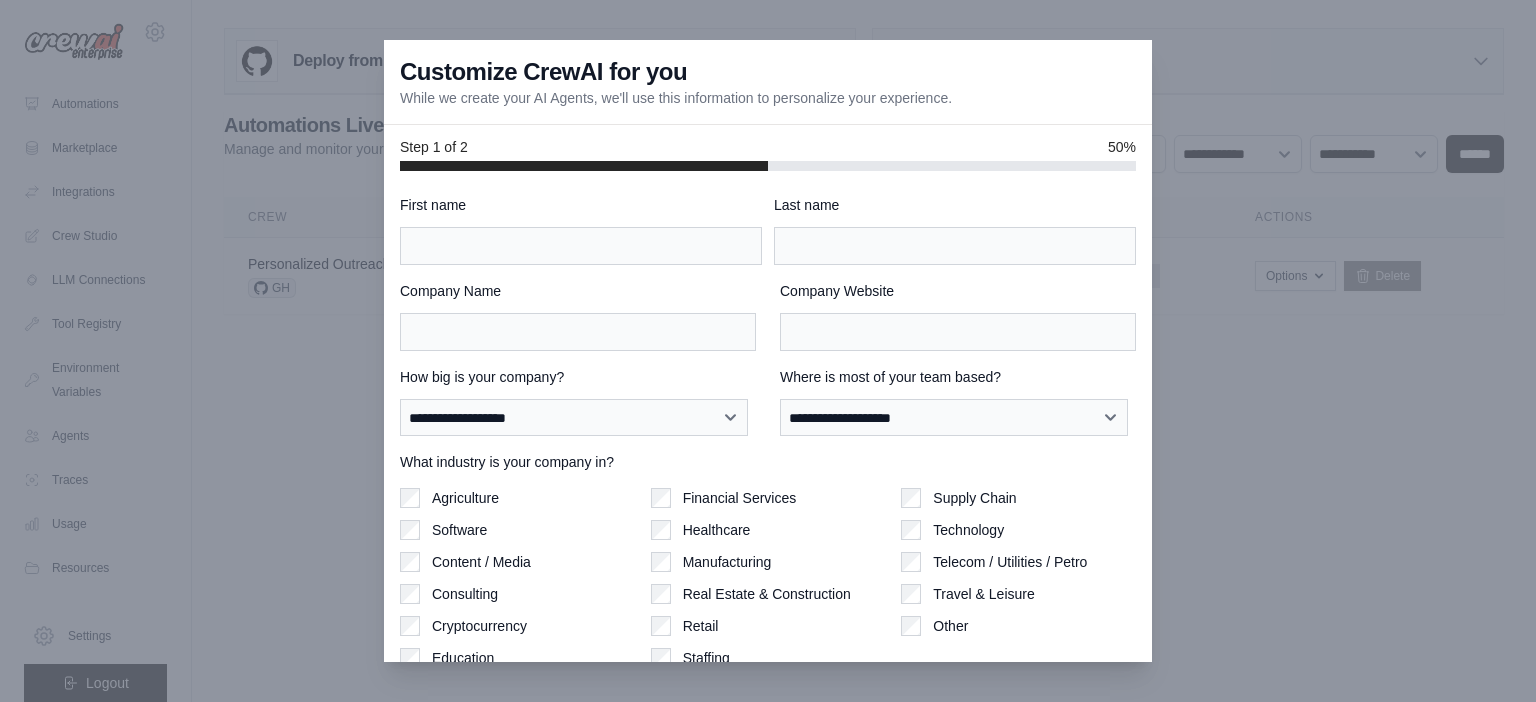 scroll, scrollTop: 0, scrollLeft: 0, axis: both 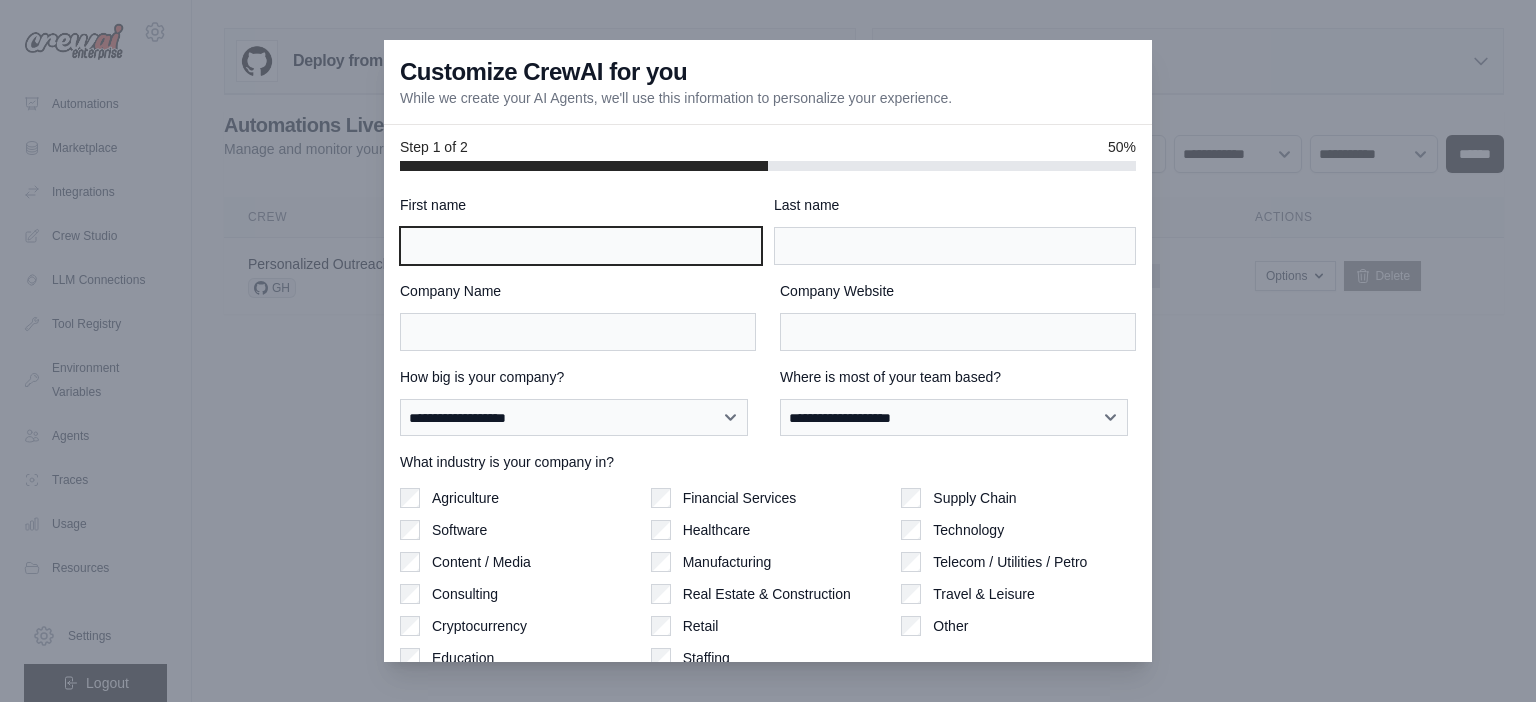 click on "First name" at bounding box center [581, 246] 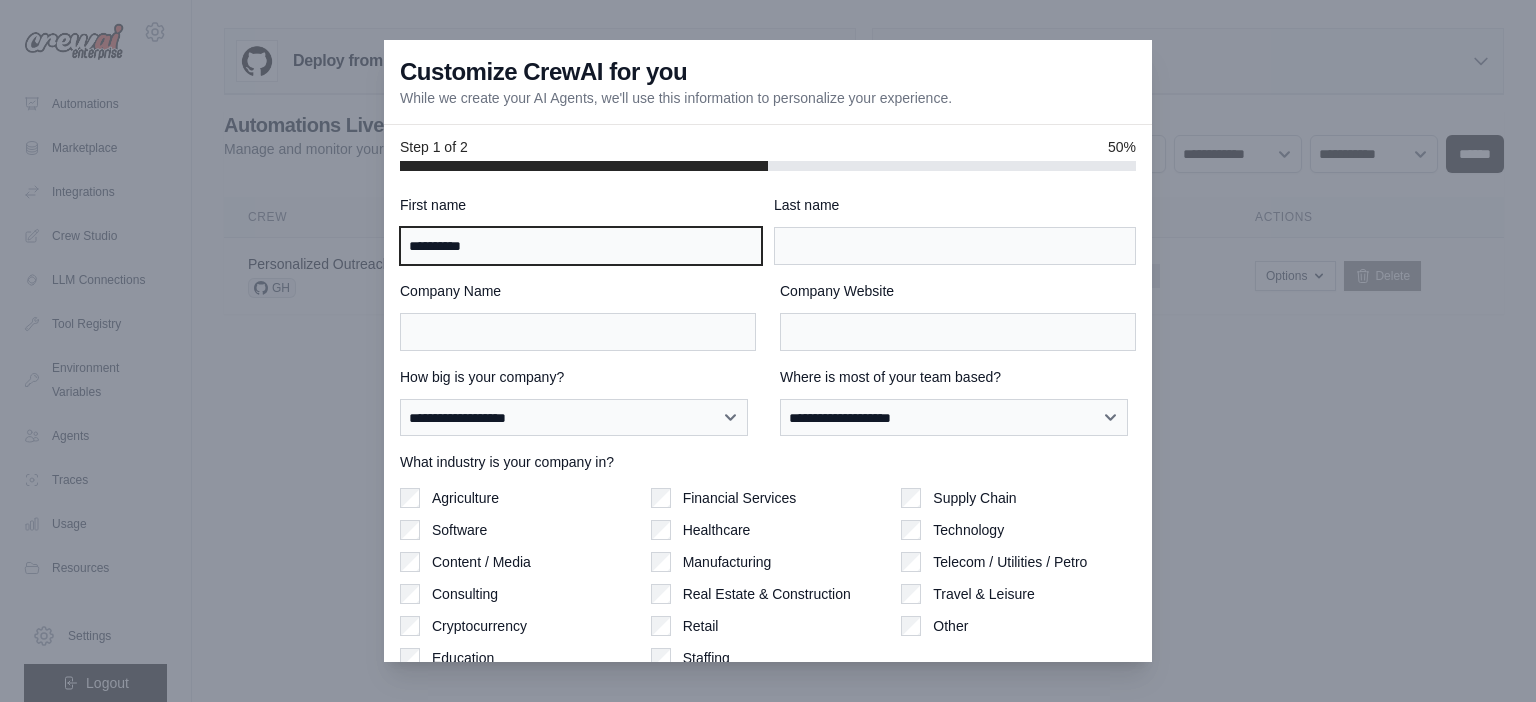 type on "**********" 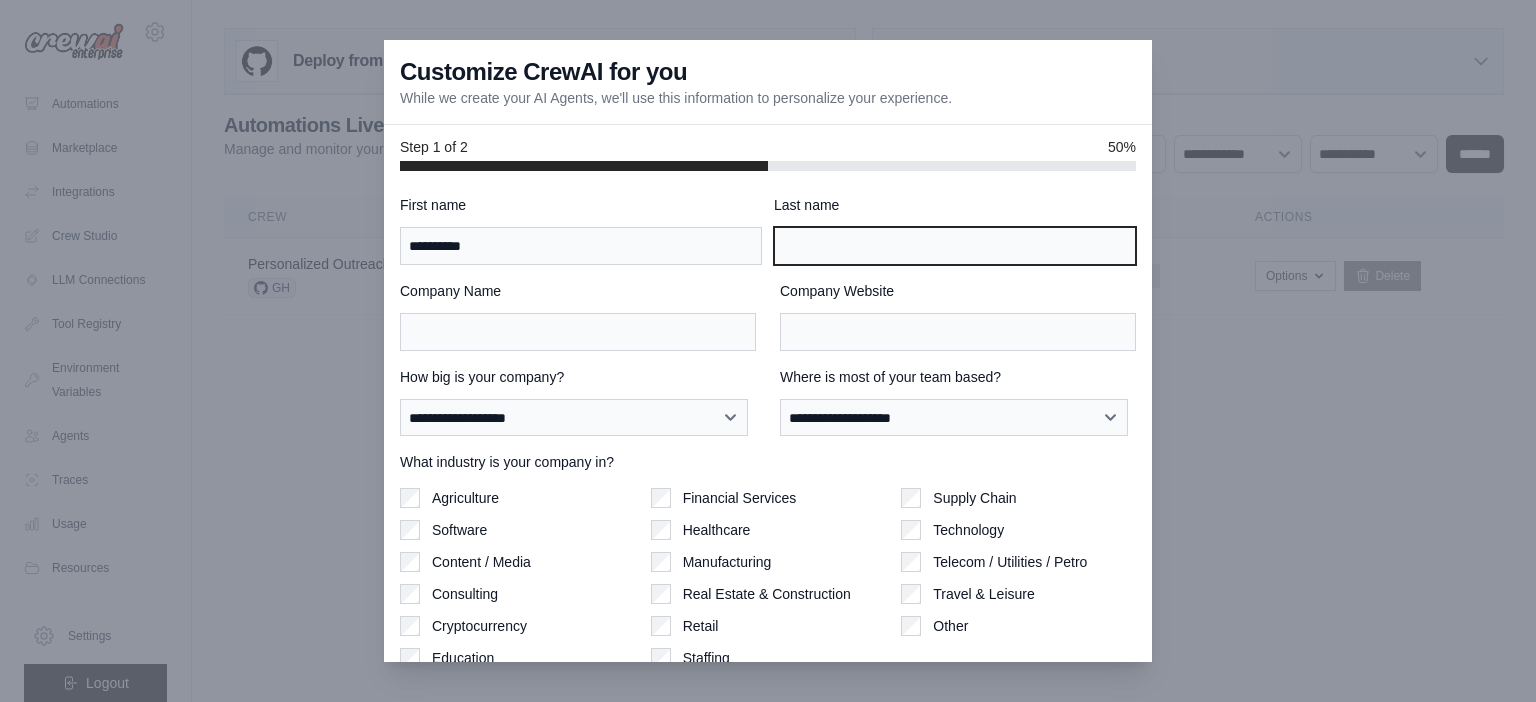 click on "Last name" at bounding box center (955, 246) 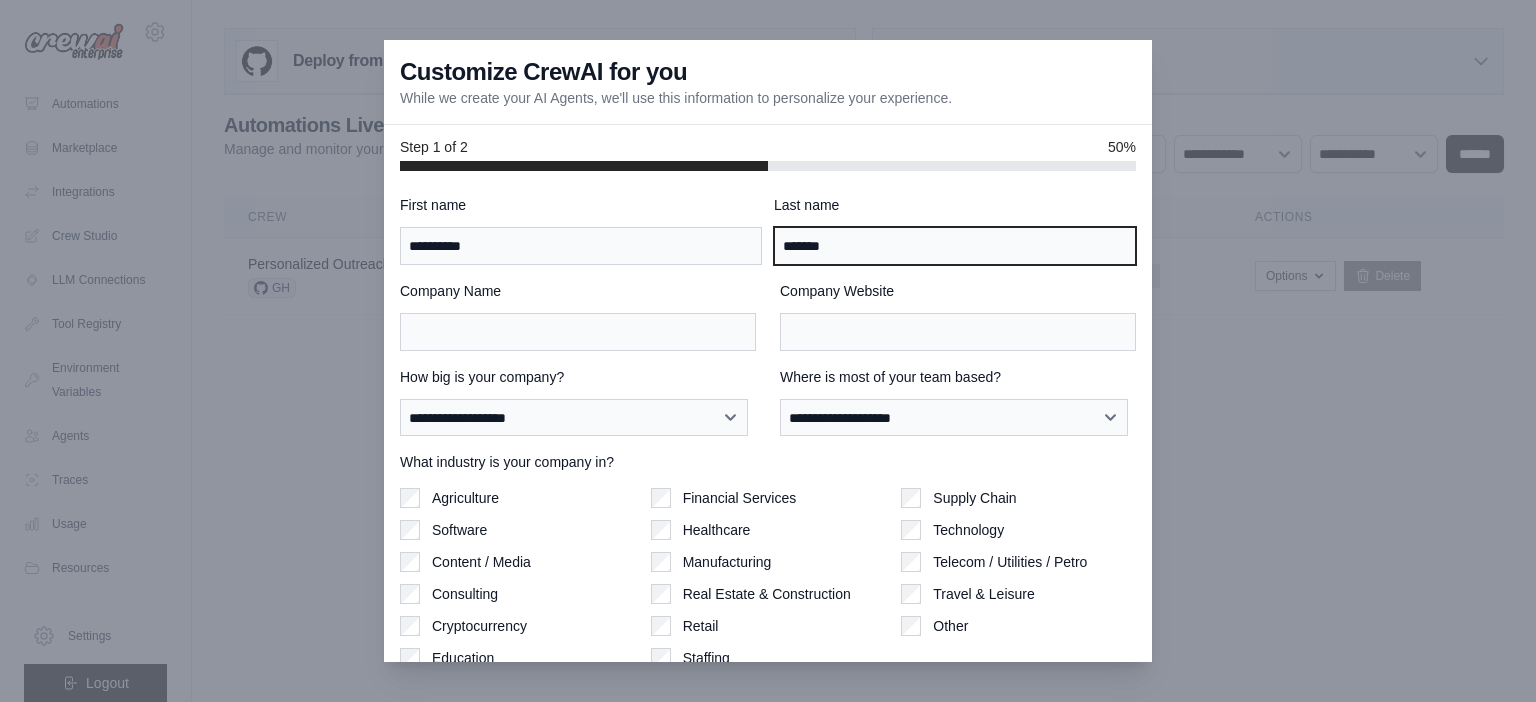 type on "*******" 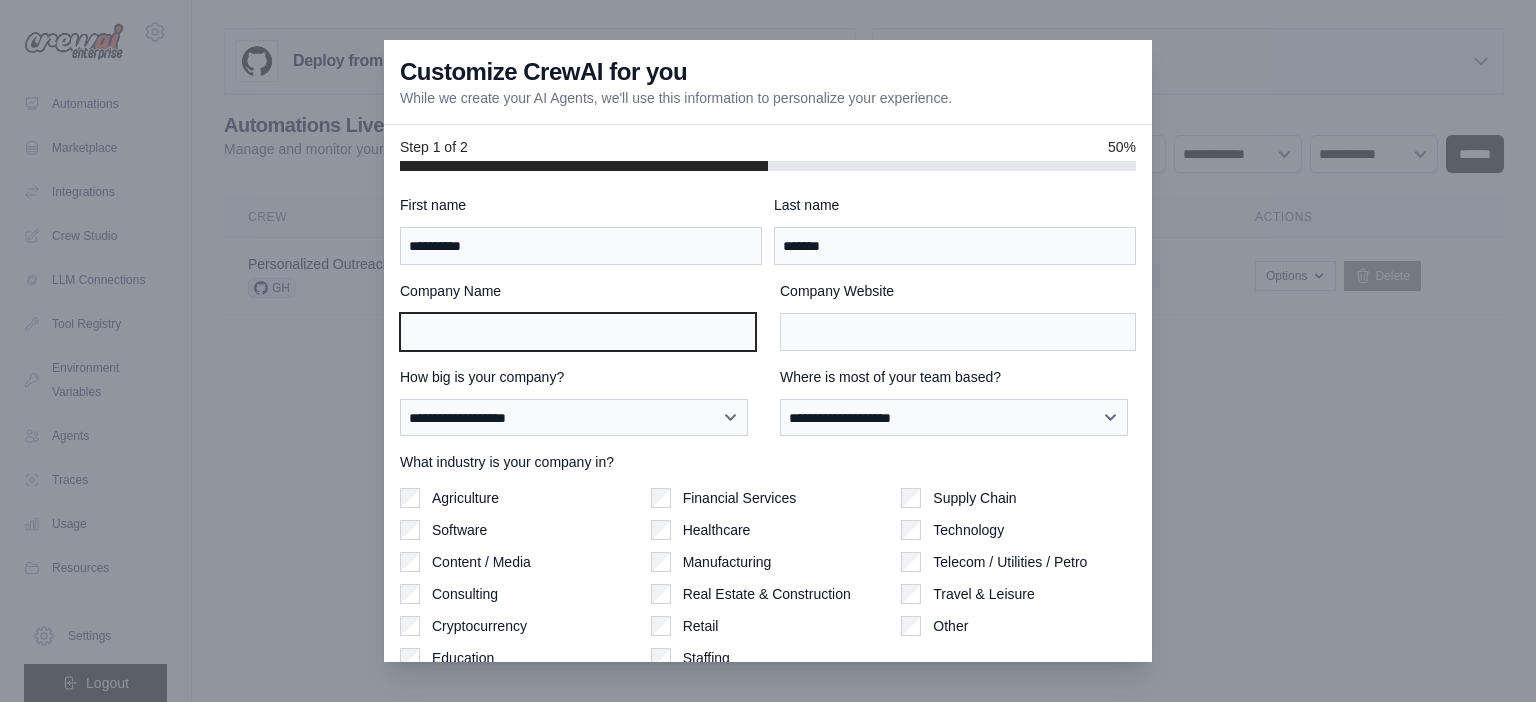 click on "Company Name" at bounding box center (578, 332) 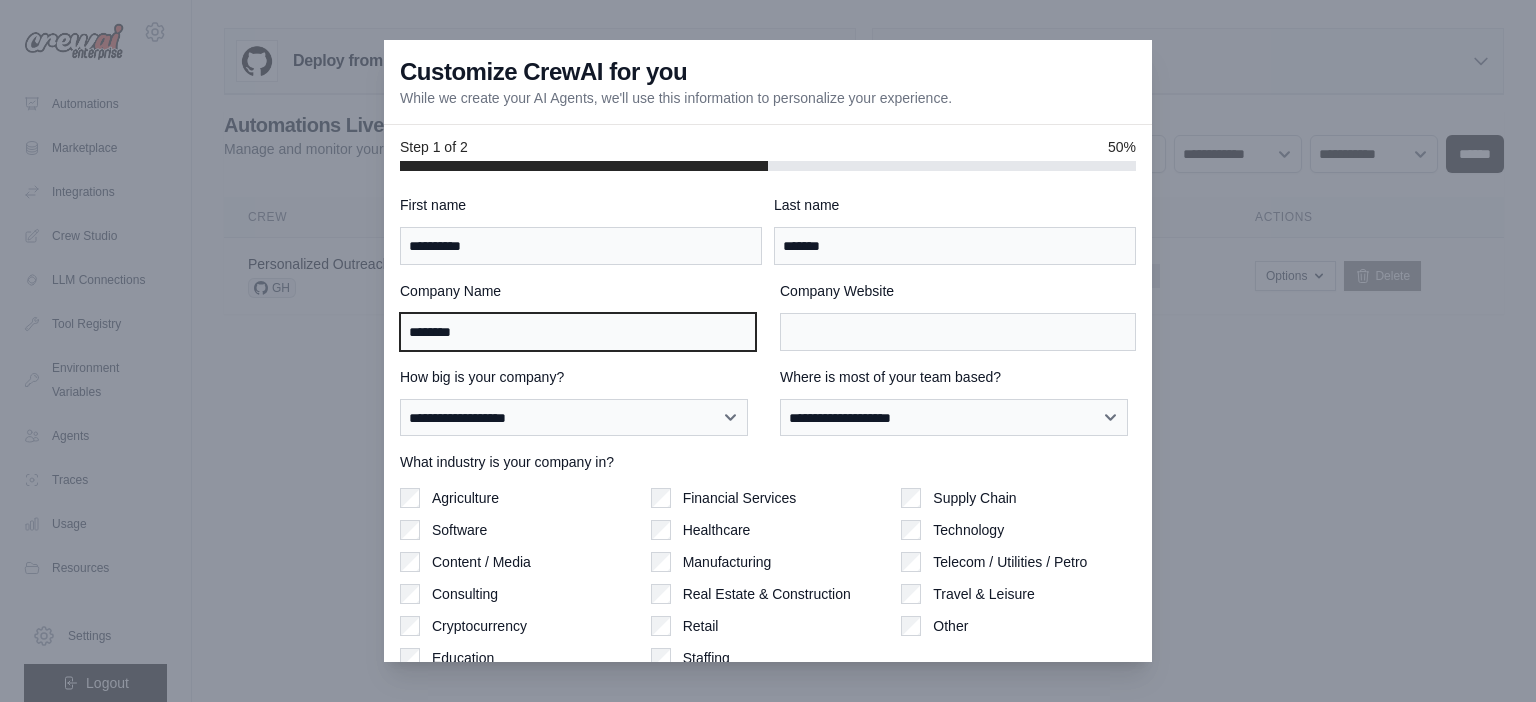 type on "********" 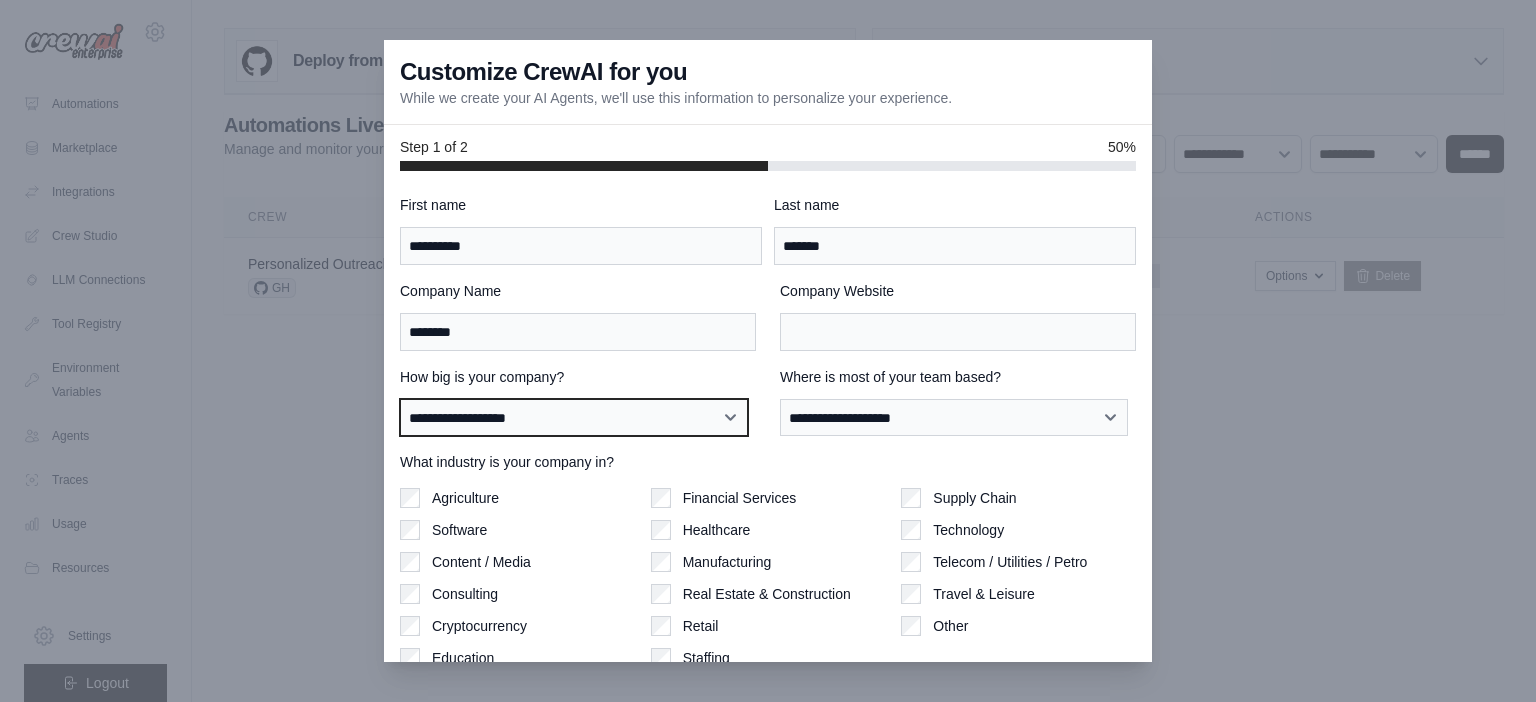 click on "**********" at bounding box center [574, 418] 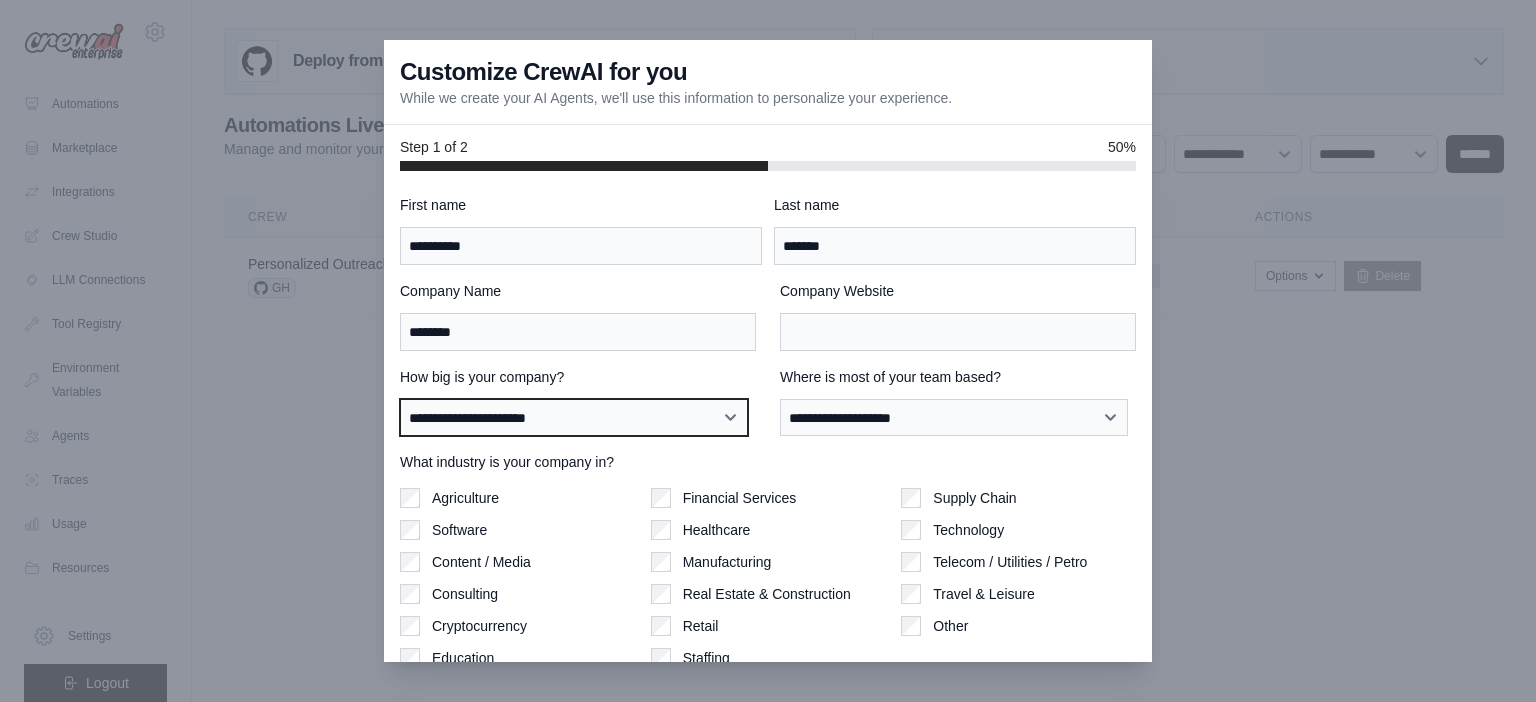 click on "**********" at bounding box center [574, 418] 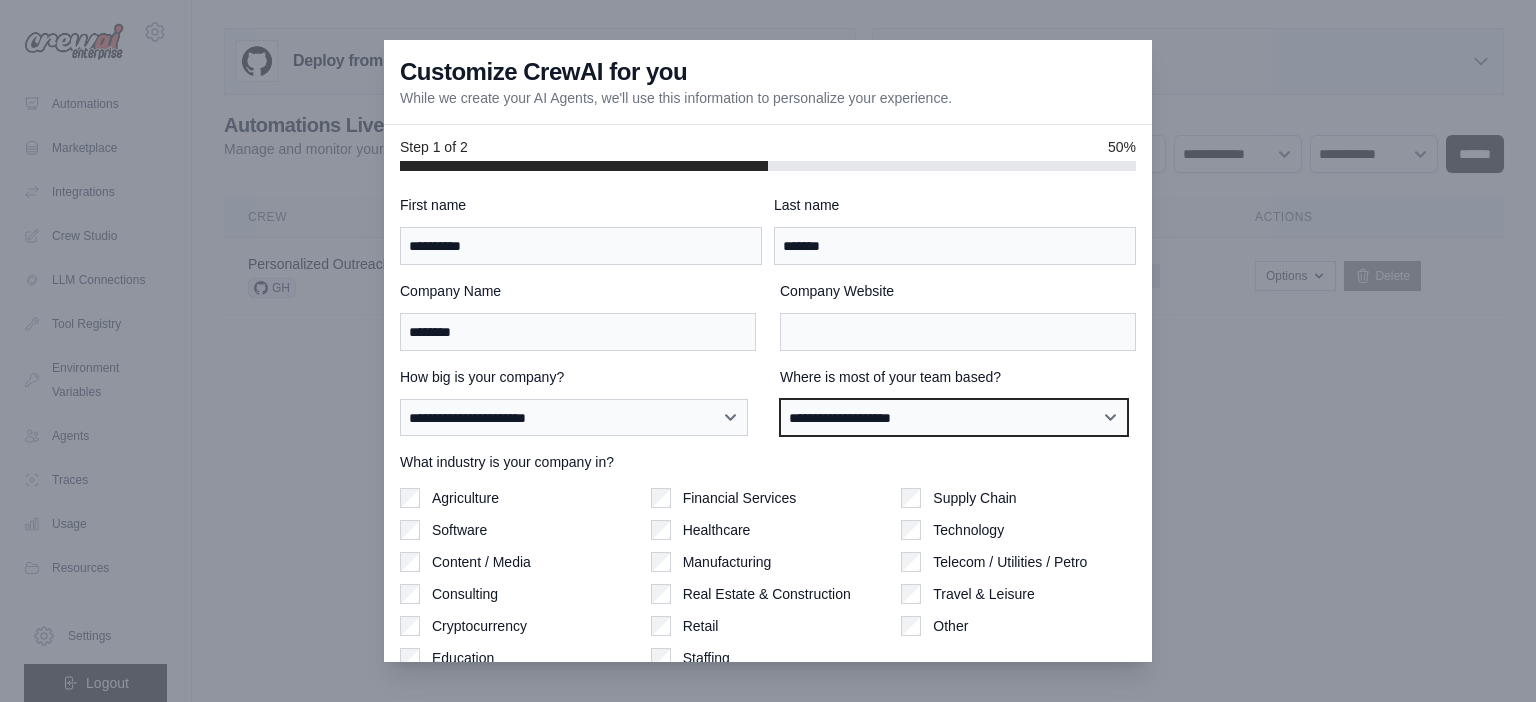 click on "**********" at bounding box center [954, 418] 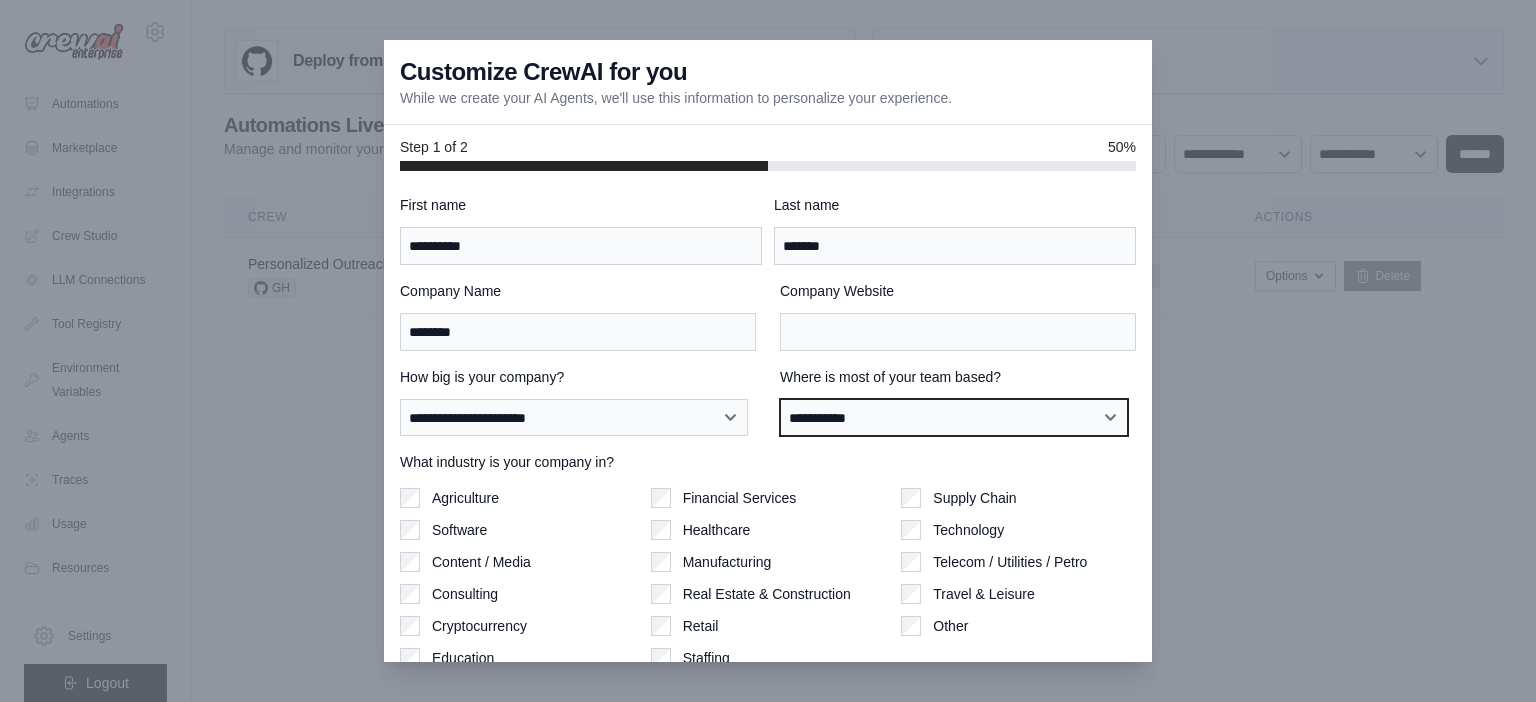 click on "**********" at bounding box center [954, 418] 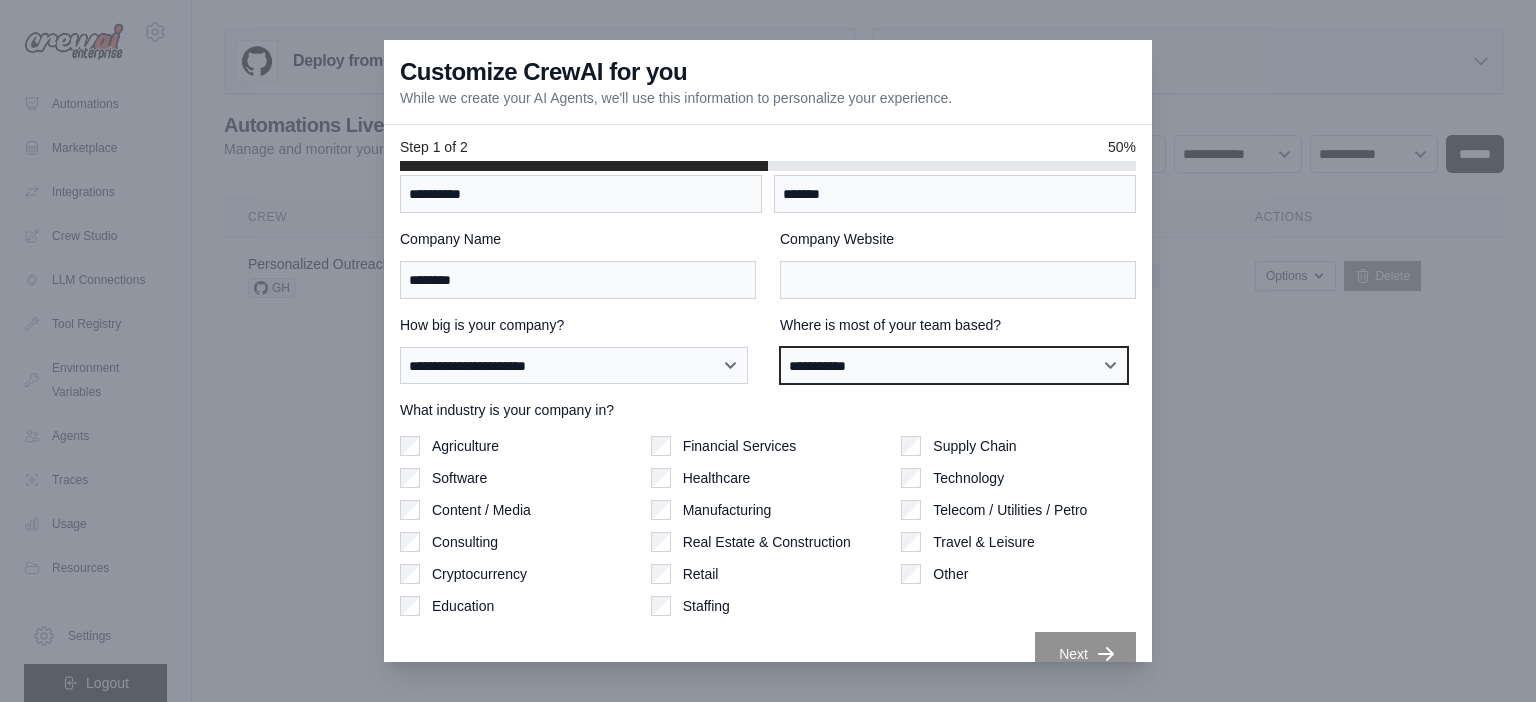 scroll, scrollTop: 81, scrollLeft: 0, axis: vertical 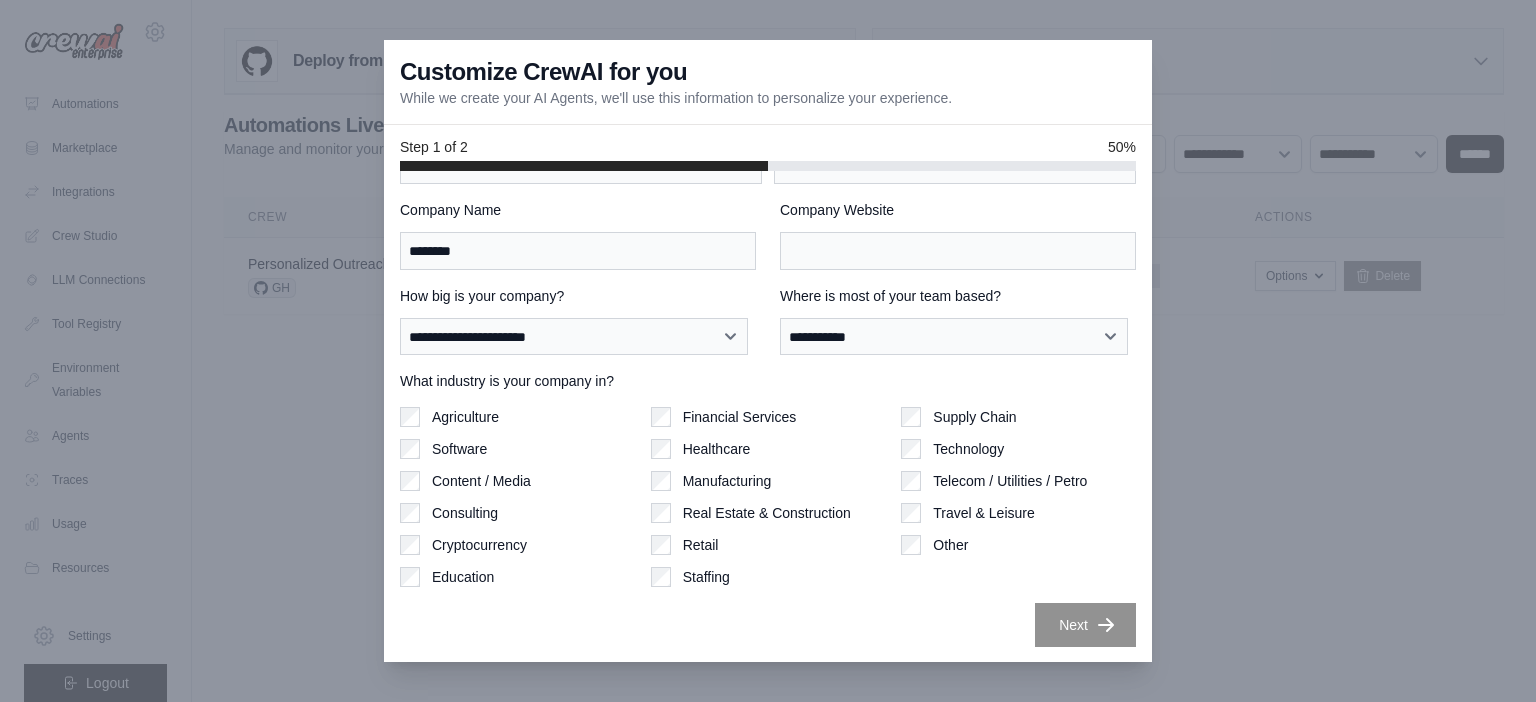 click on "Content / Media" at bounding box center [481, 481] 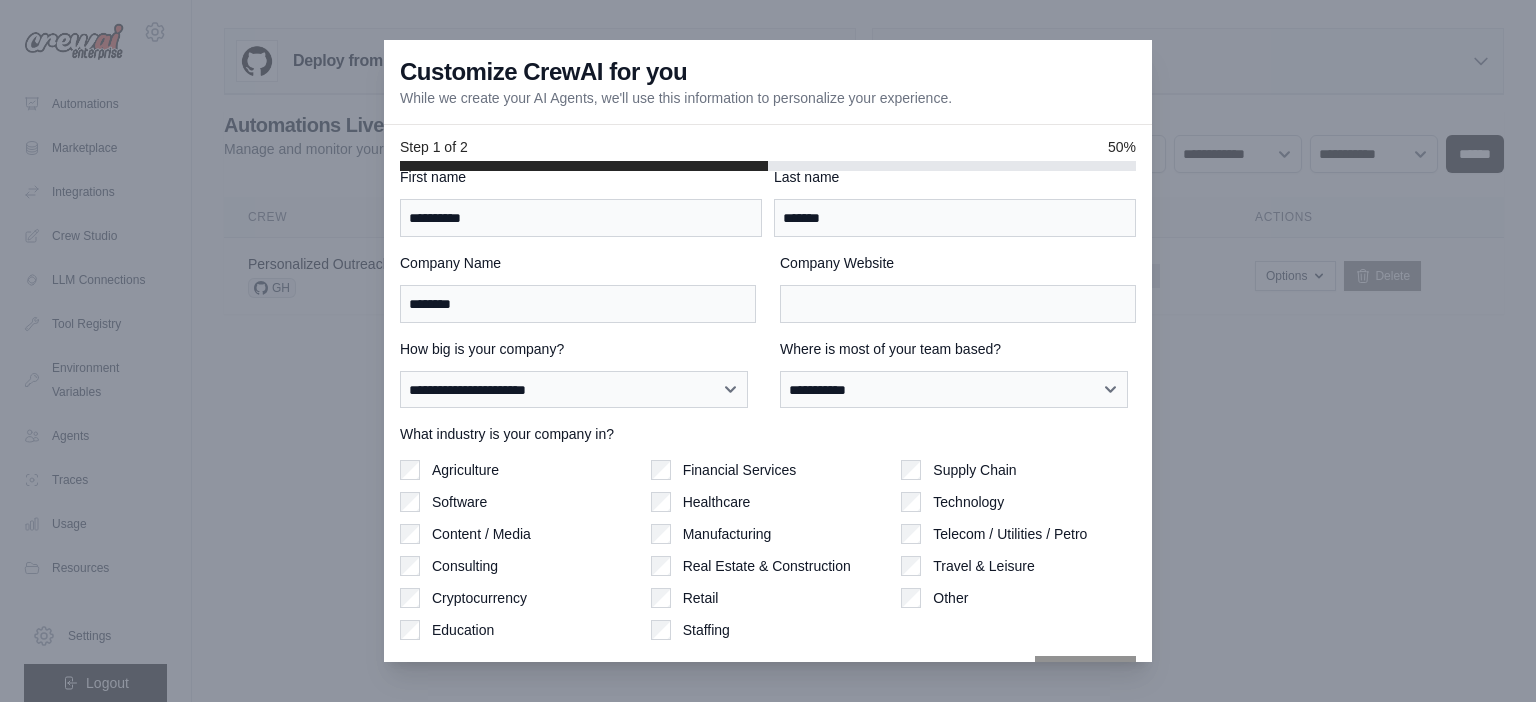 scroll, scrollTop: 0, scrollLeft: 0, axis: both 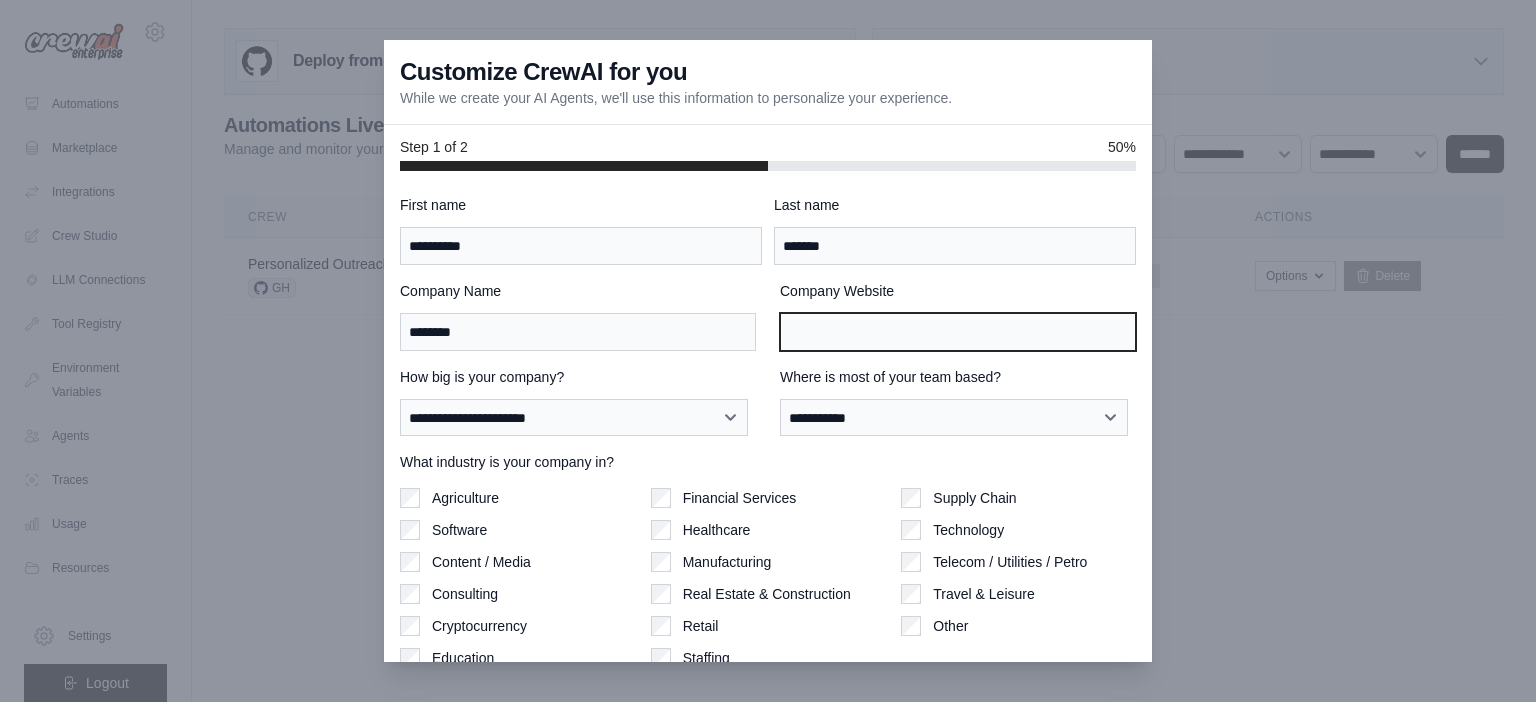click on "Company Website" at bounding box center [958, 332] 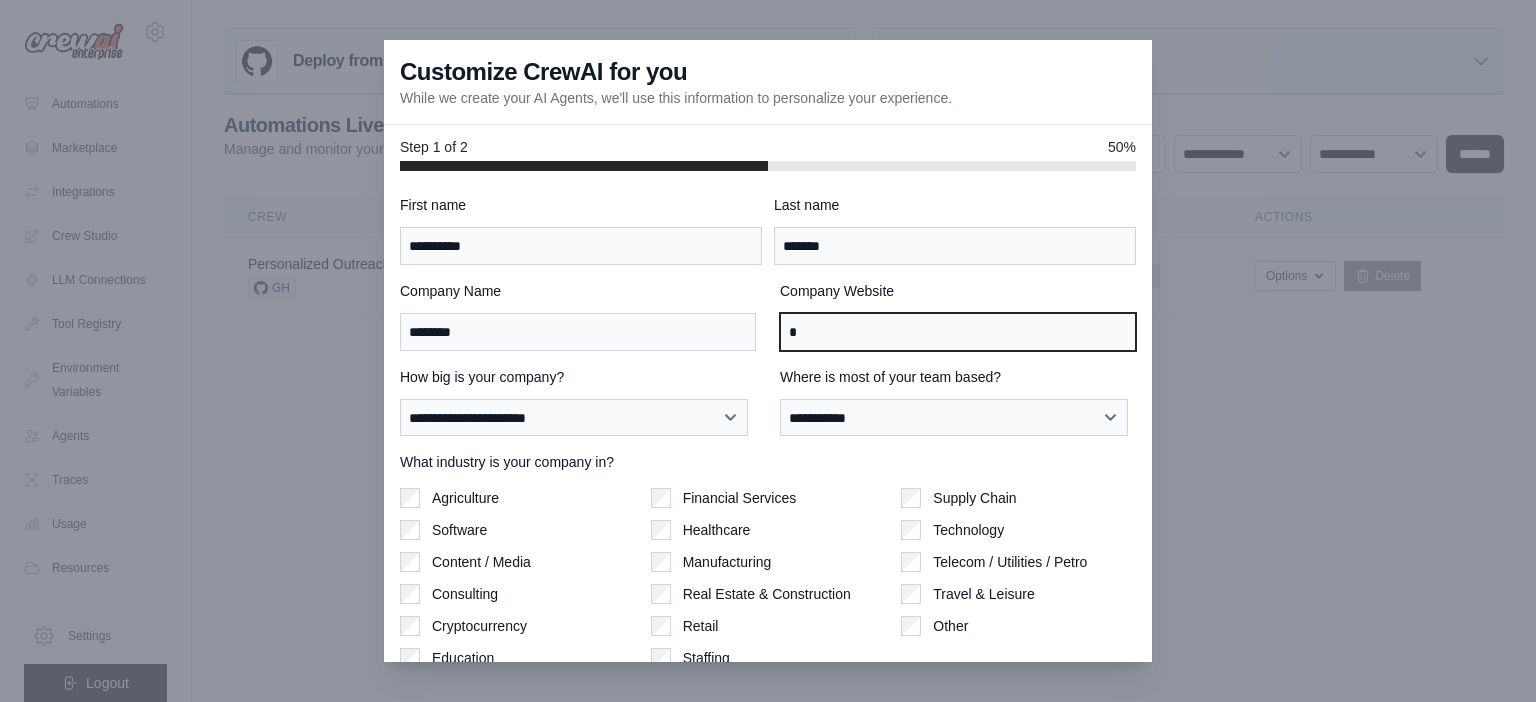 scroll, scrollTop: 81, scrollLeft: 0, axis: vertical 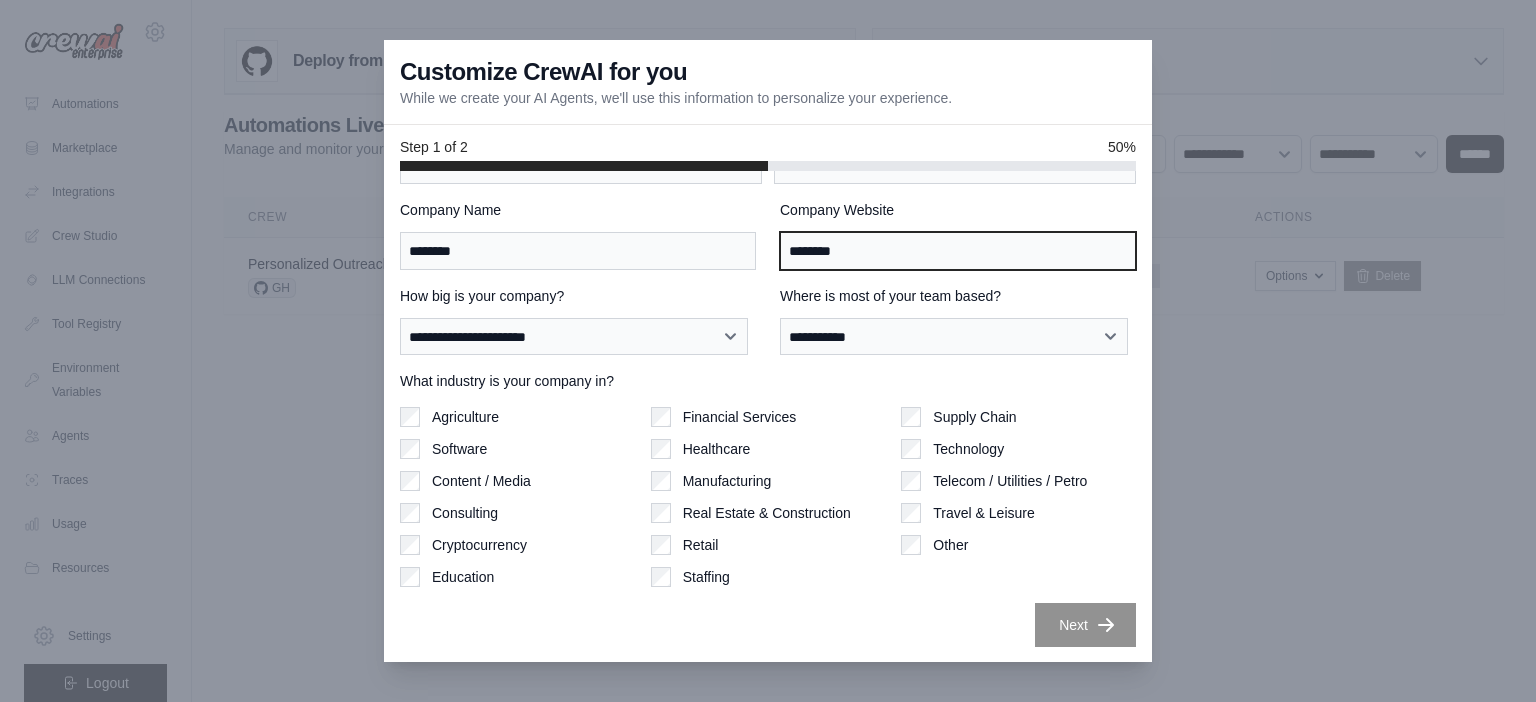 type on "********" 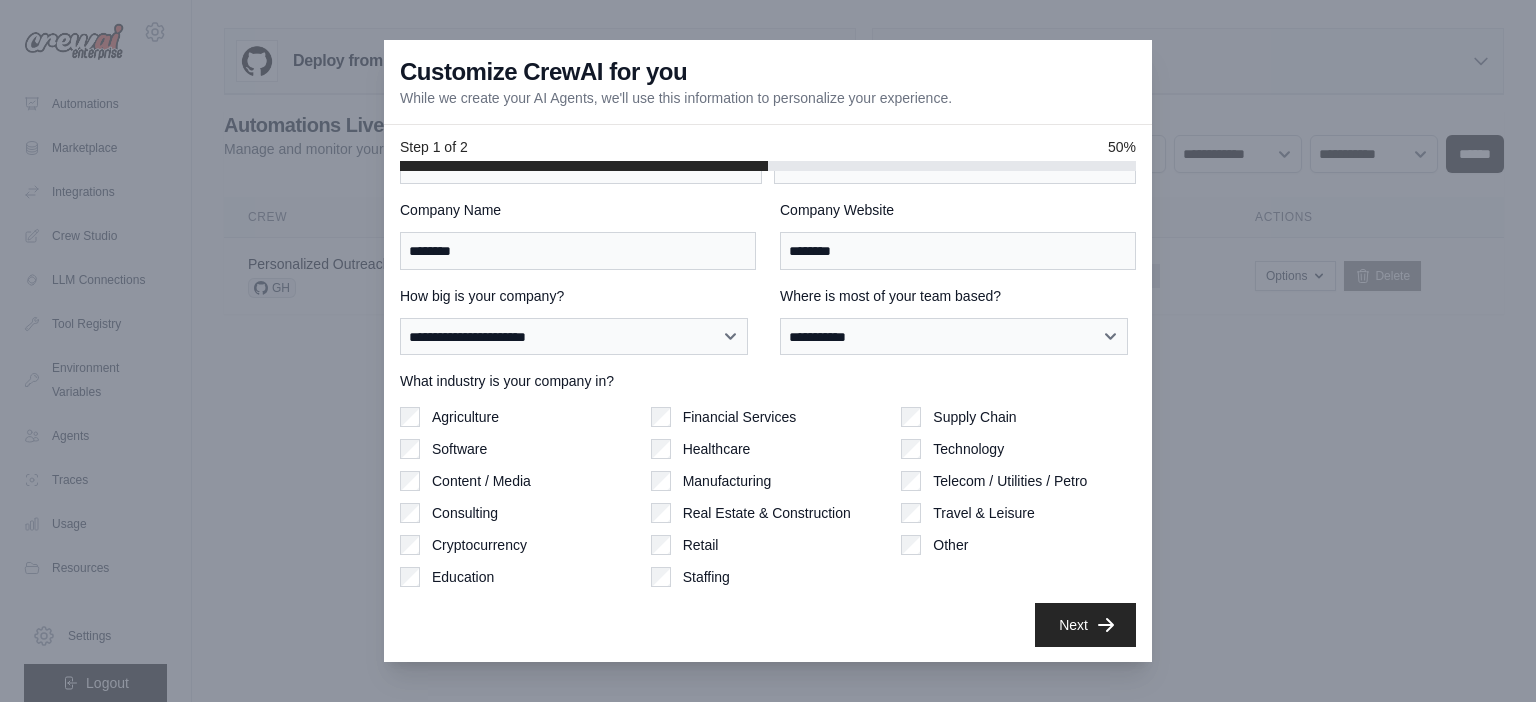 click on "Other" at bounding box center [1018, 545] 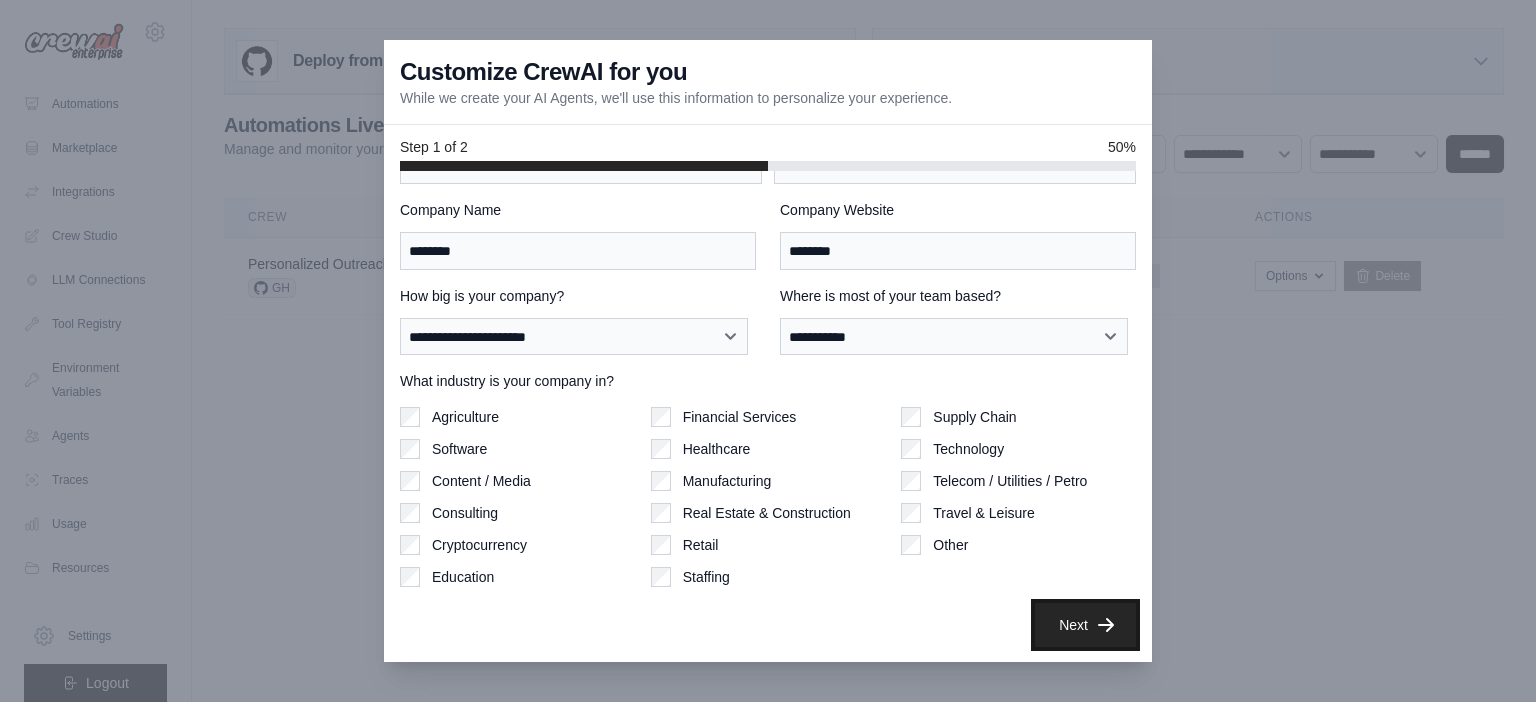 click on "Next" at bounding box center (1085, 625) 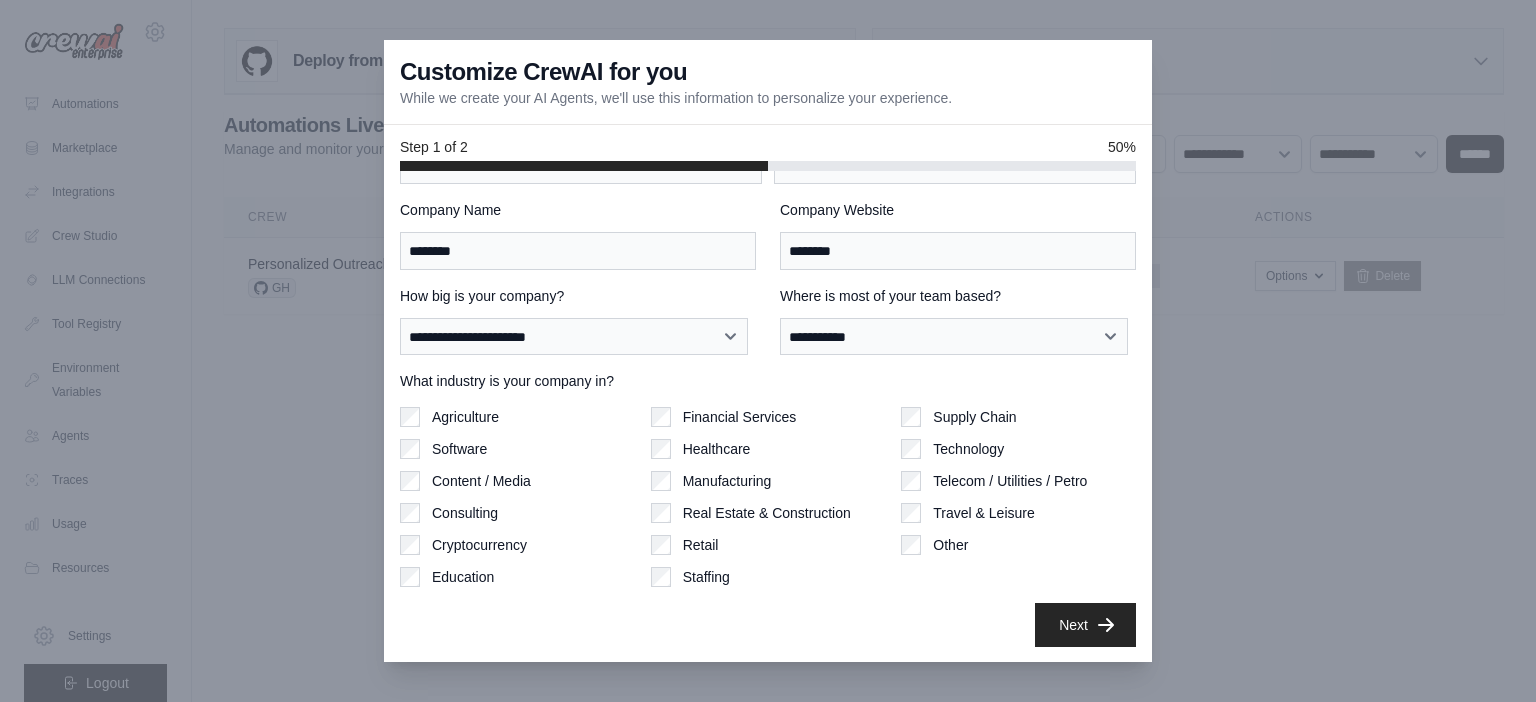 scroll, scrollTop: 0, scrollLeft: 0, axis: both 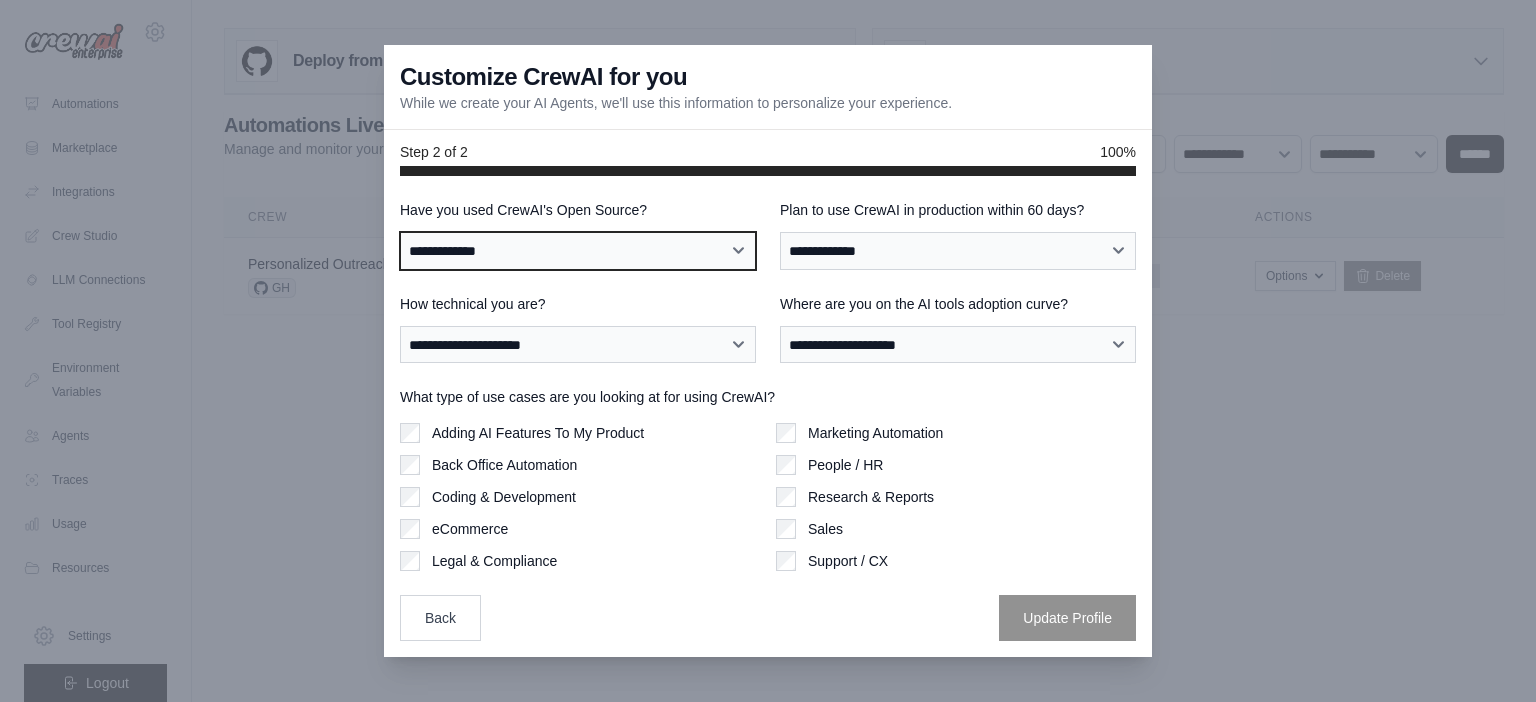 click on "**********" at bounding box center (578, 251) 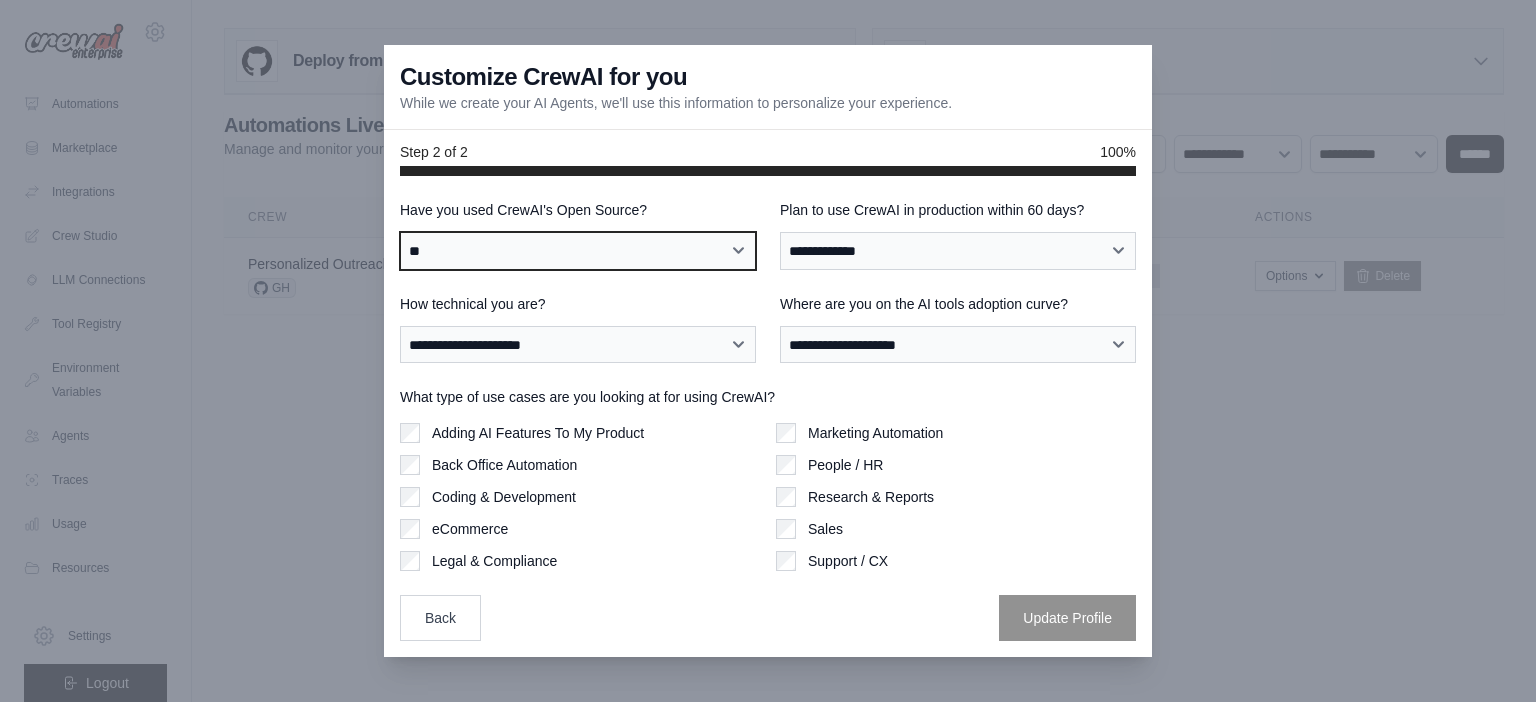 click on "**********" at bounding box center [578, 251] 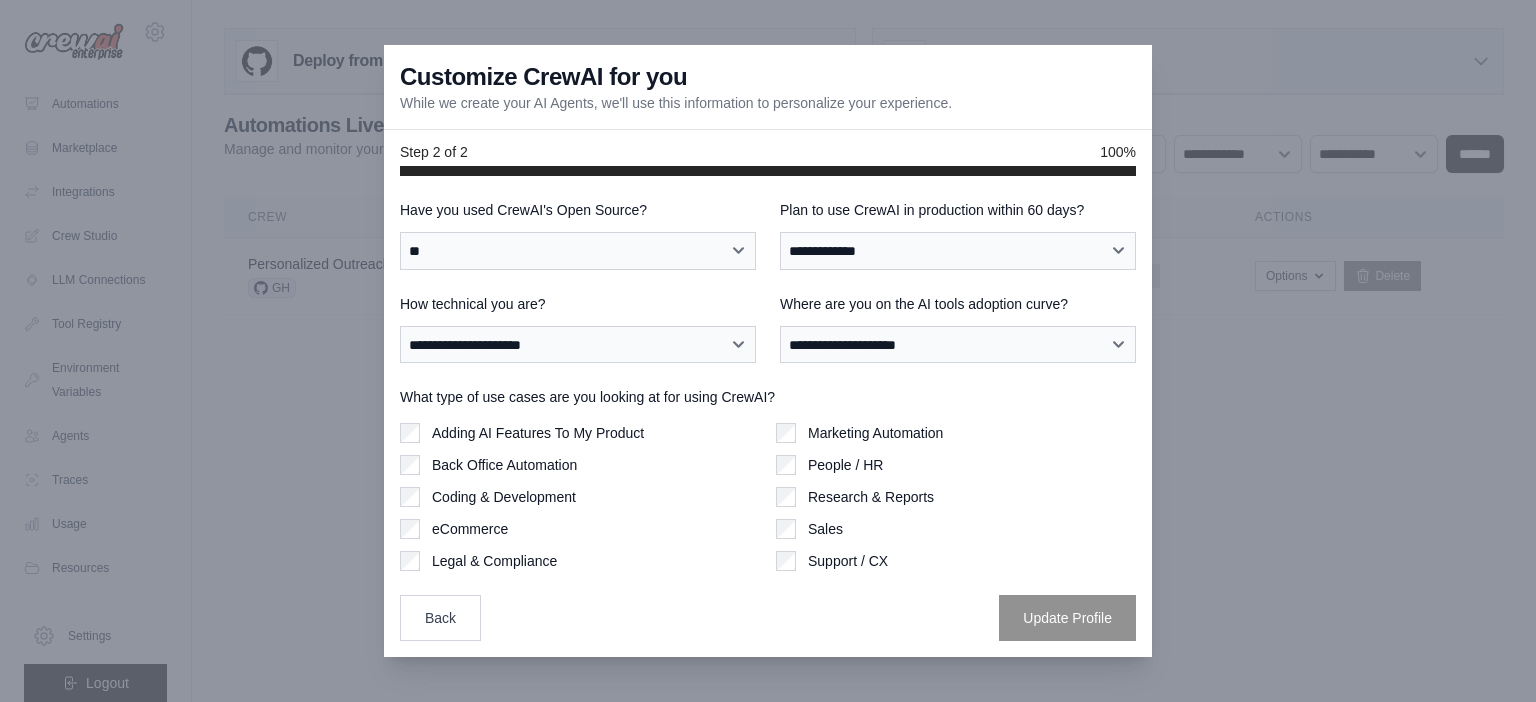 drag, startPoint x: 902, startPoint y: 299, endPoint x: 967, endPoint y: 261, distance: 75.29276 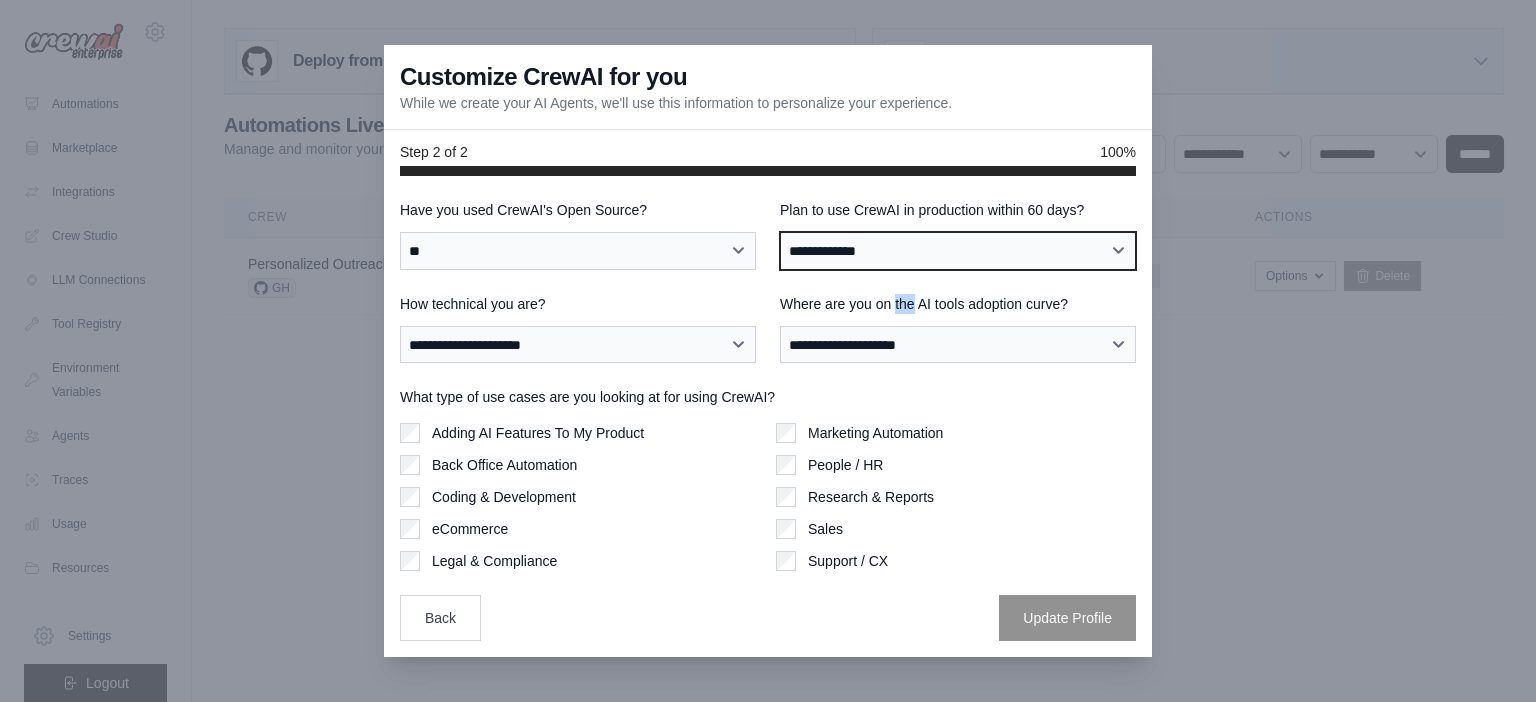 click on "**********" at bounding box center (958, 251) 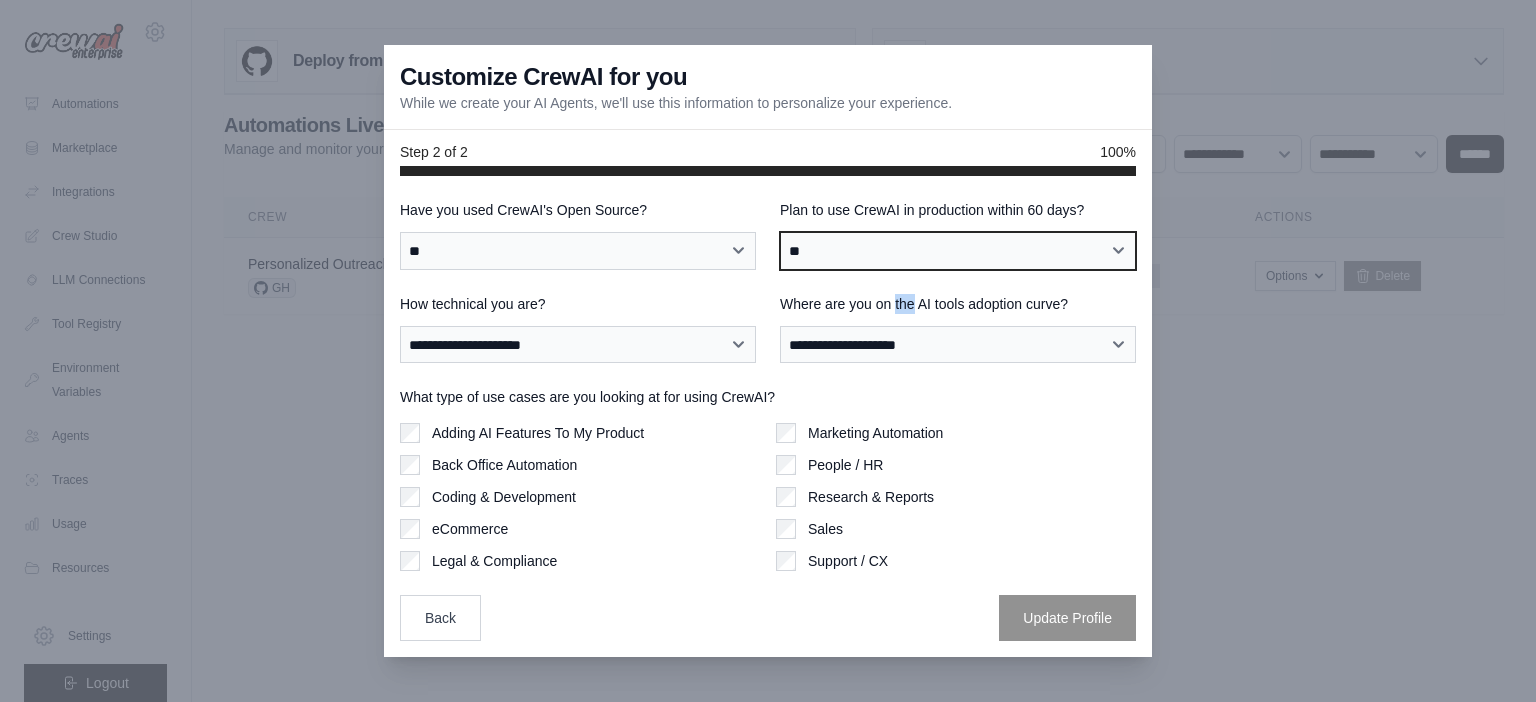 click on "**********" at bounding box center [958, 251] 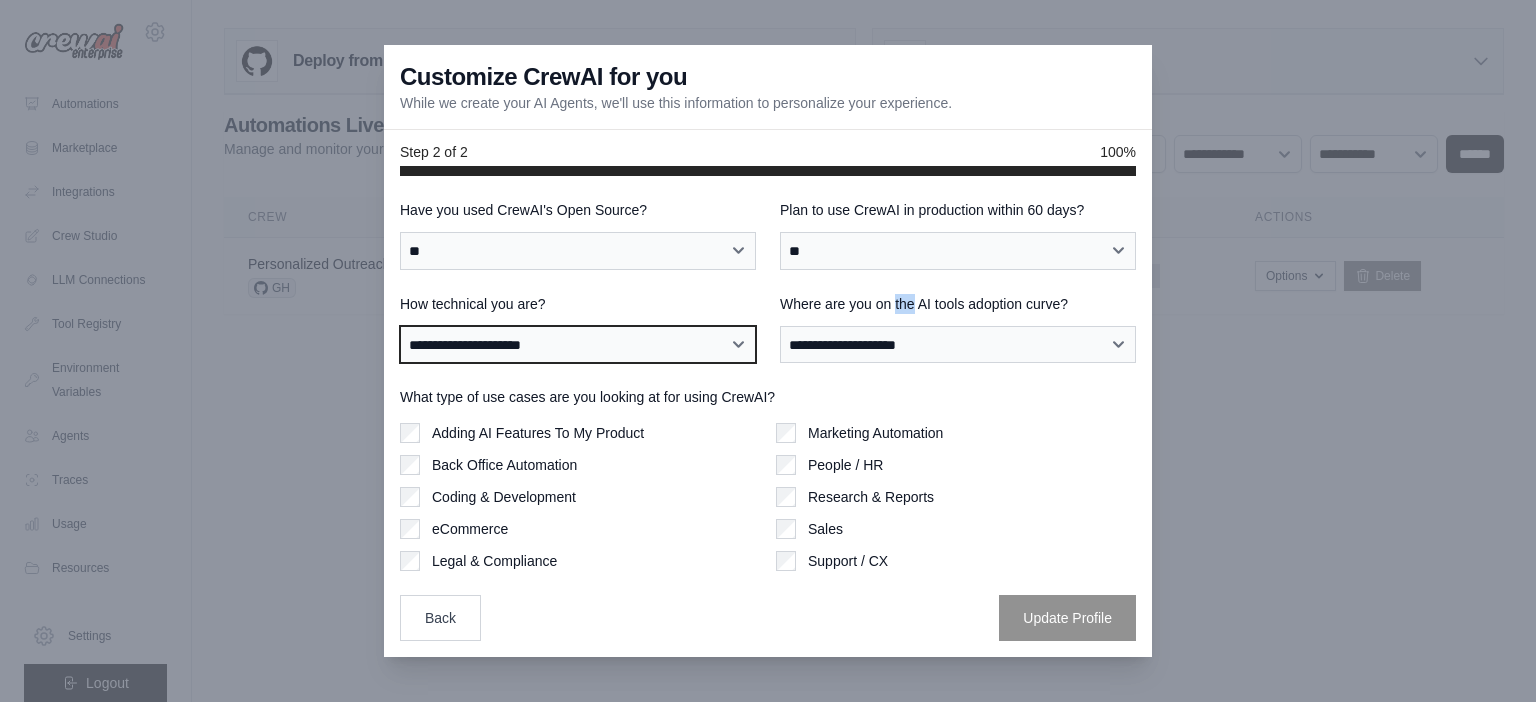click on "**********" at bounding box center [578, 345] 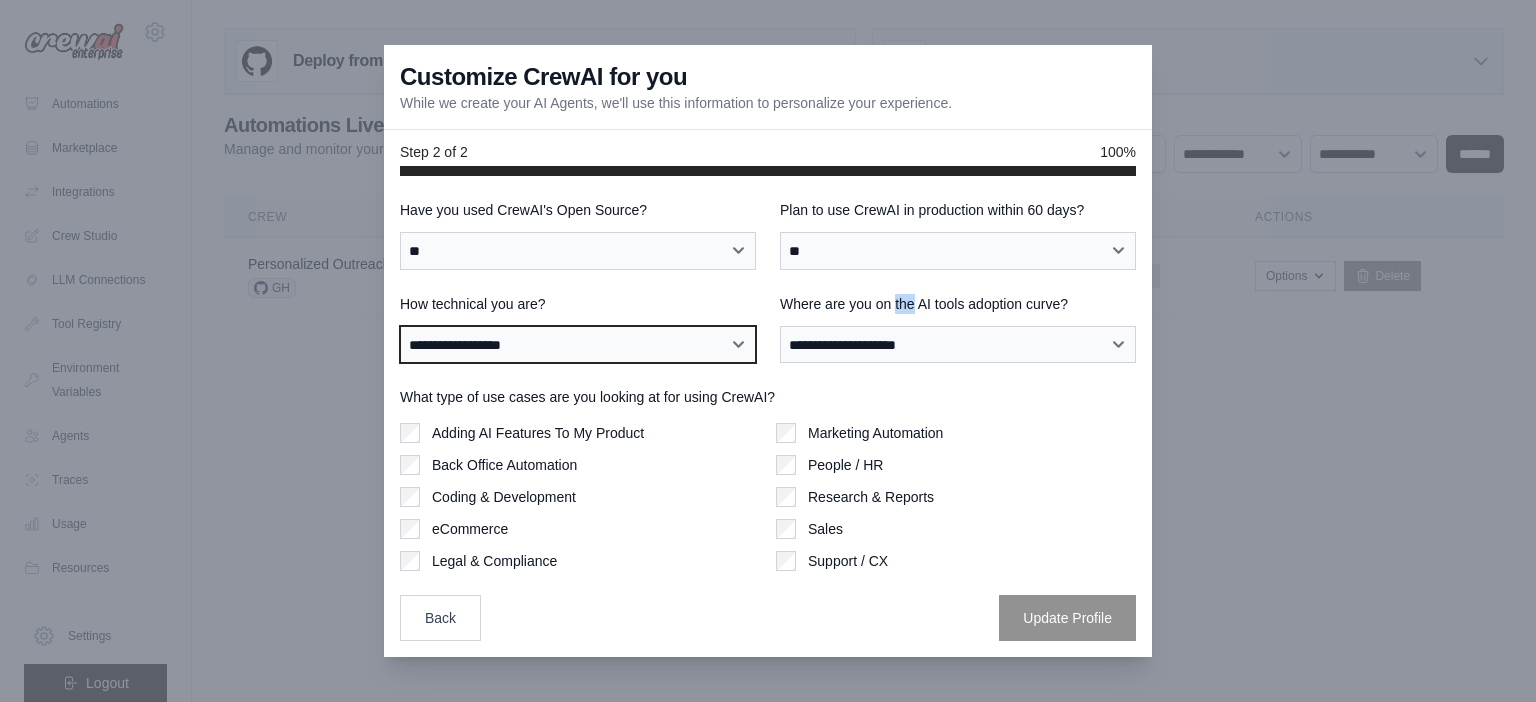 click on "**********" at bounding box center [578, 345] 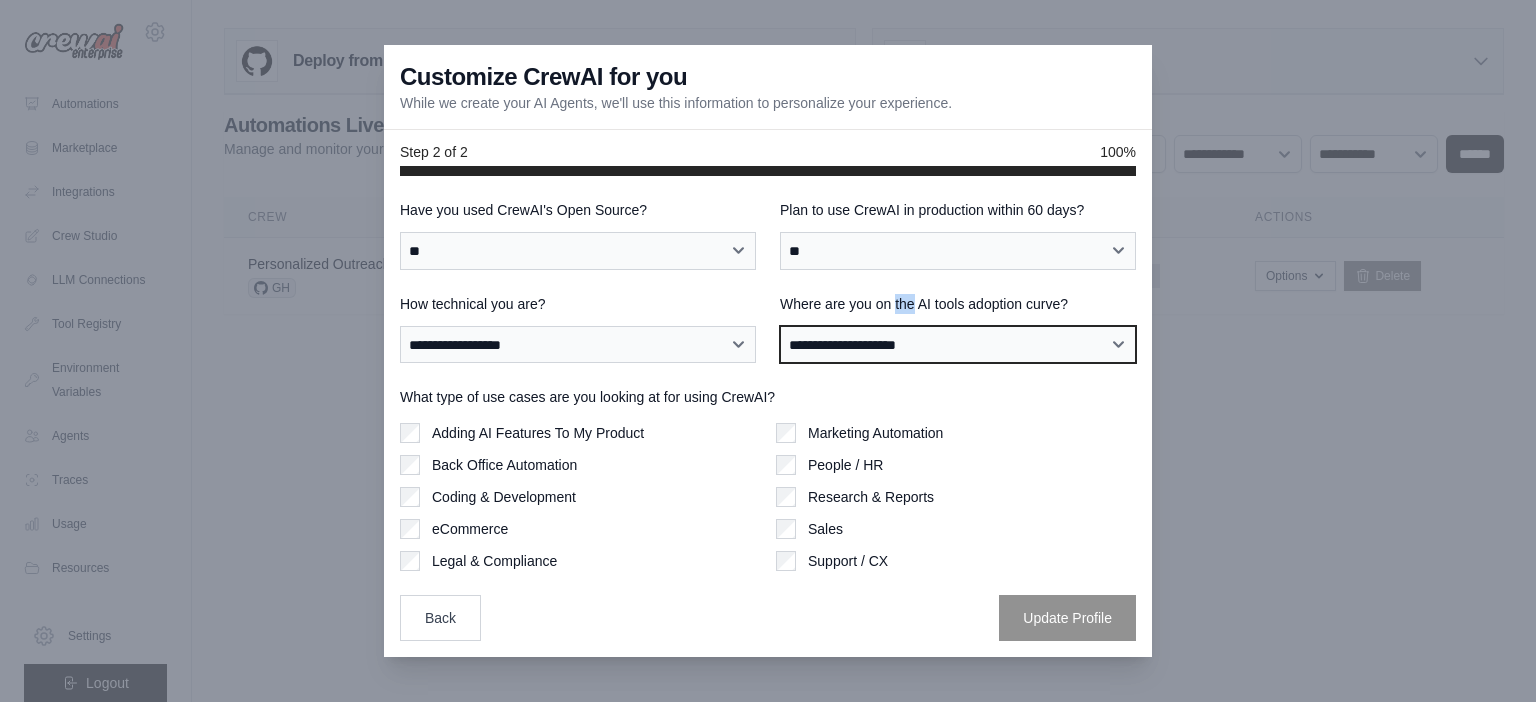 click on "**********" at bounding box center (958, 345) 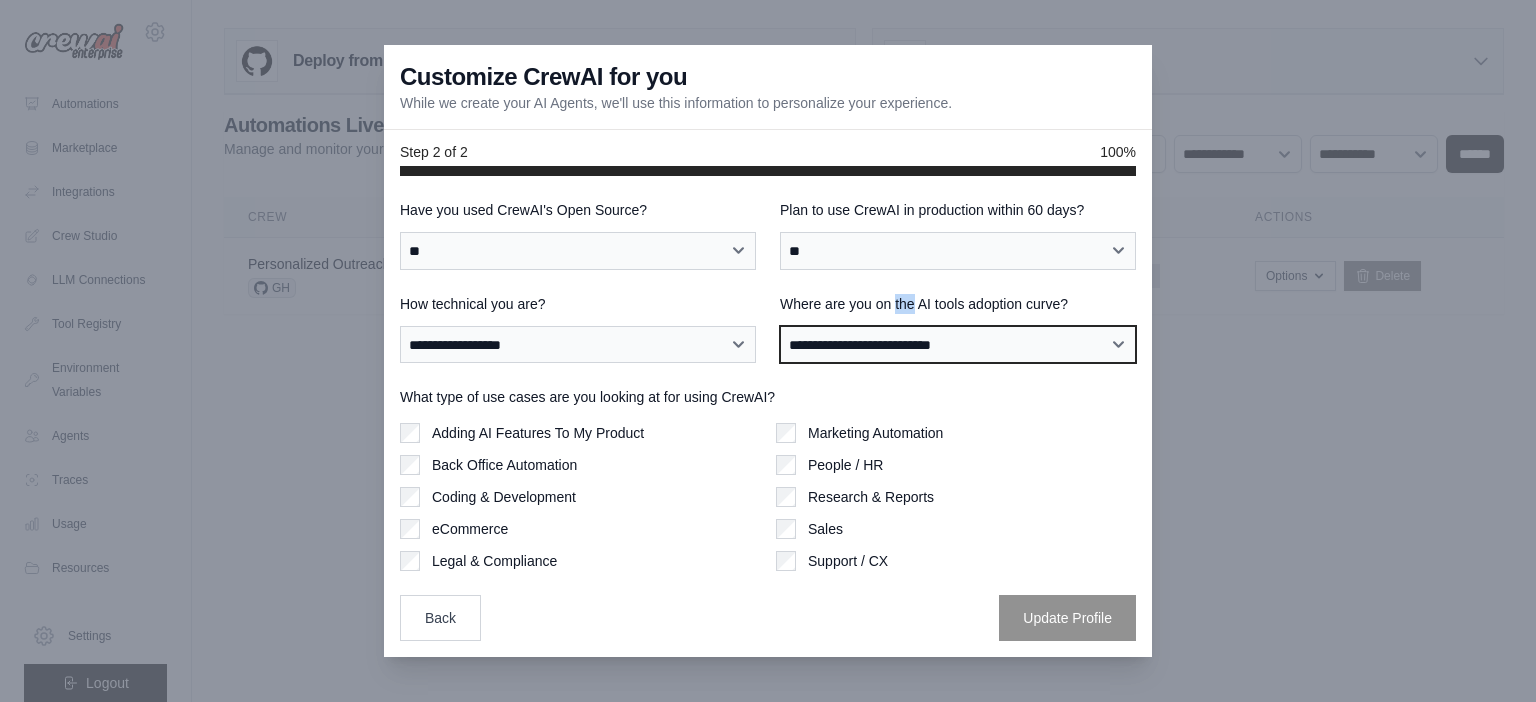 click on "**********" at bounding box center (958, 345) 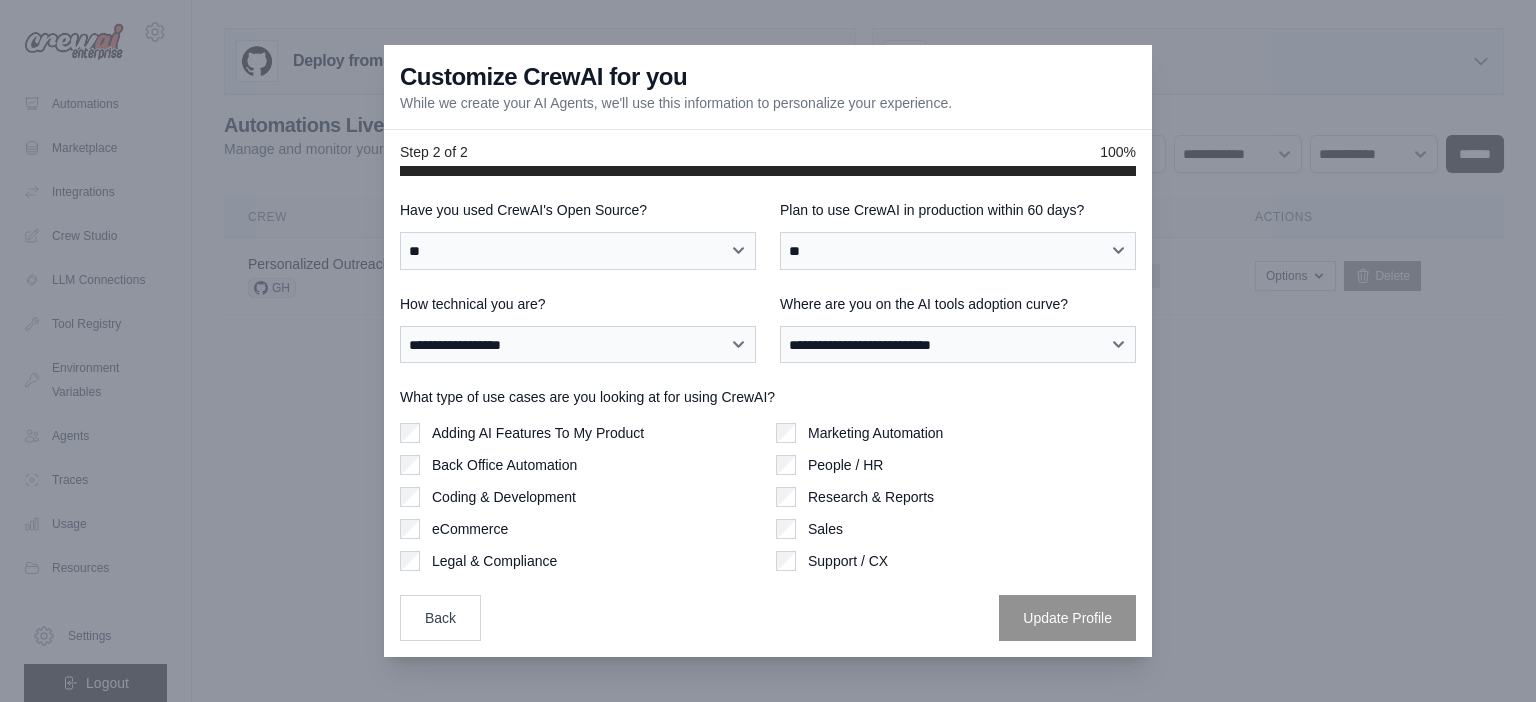 click on "Coding & Development" at bounding box center (504, 497) 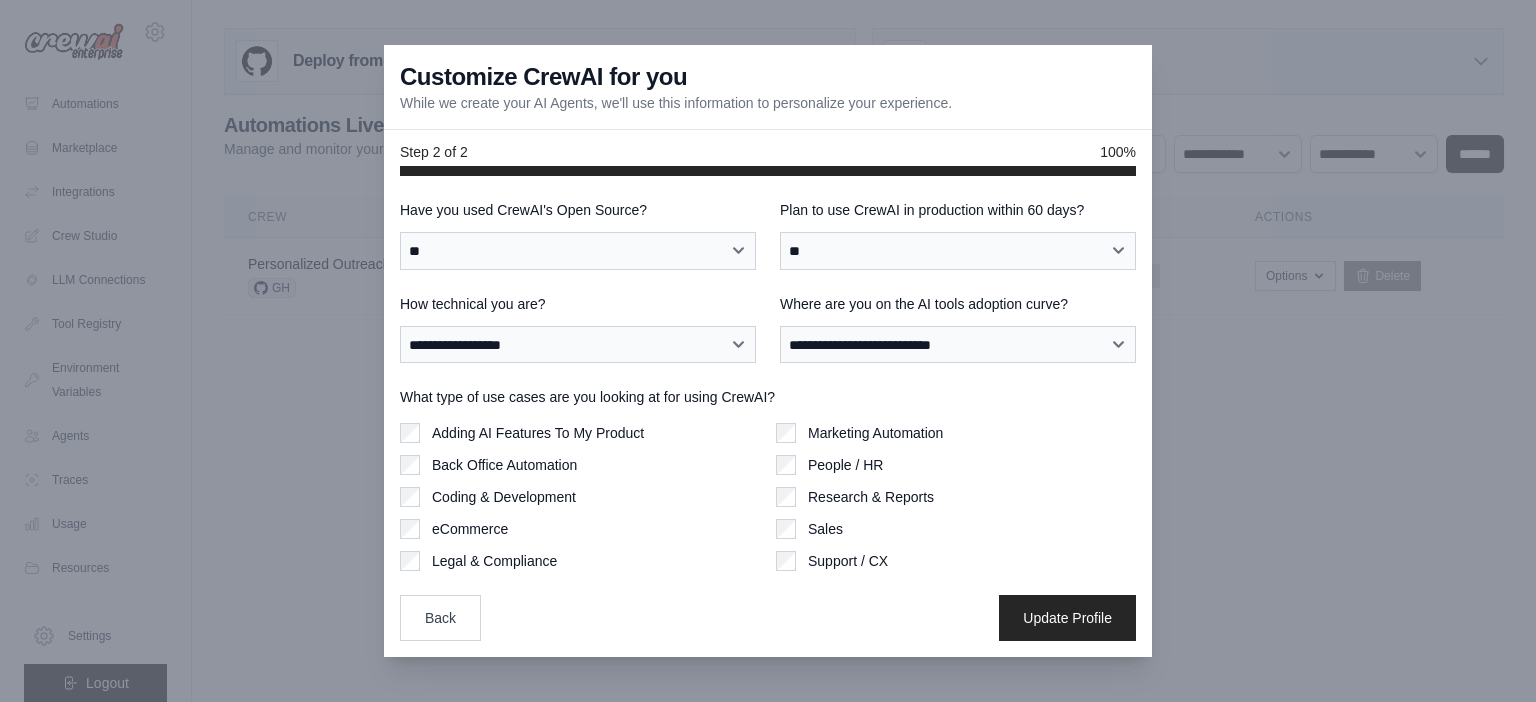 click on "Adding AI Features To My Product" at bounding box center (538, 433) 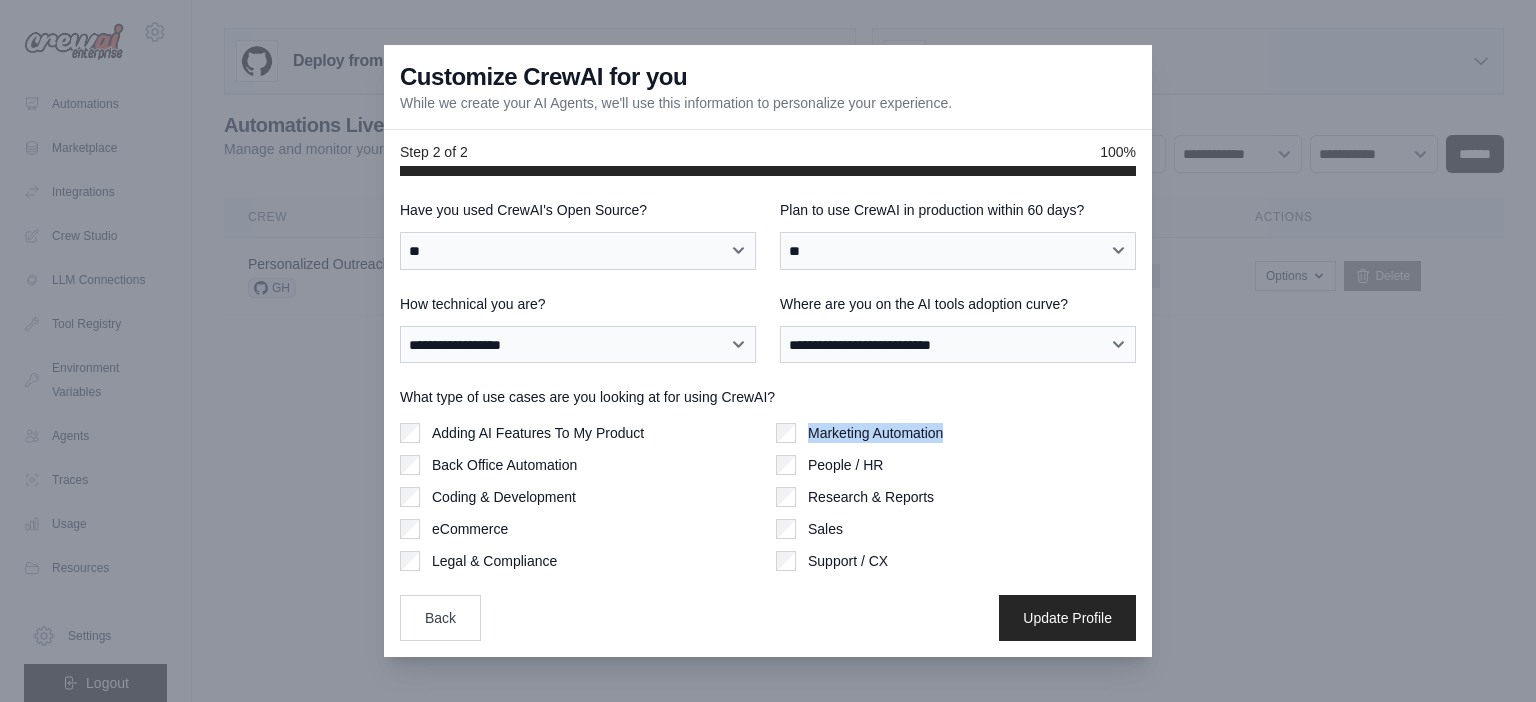 click on "Marketing Automation
People / HR
Research & Reports
Sales
Support / CX" at bounding box center [956, 497] 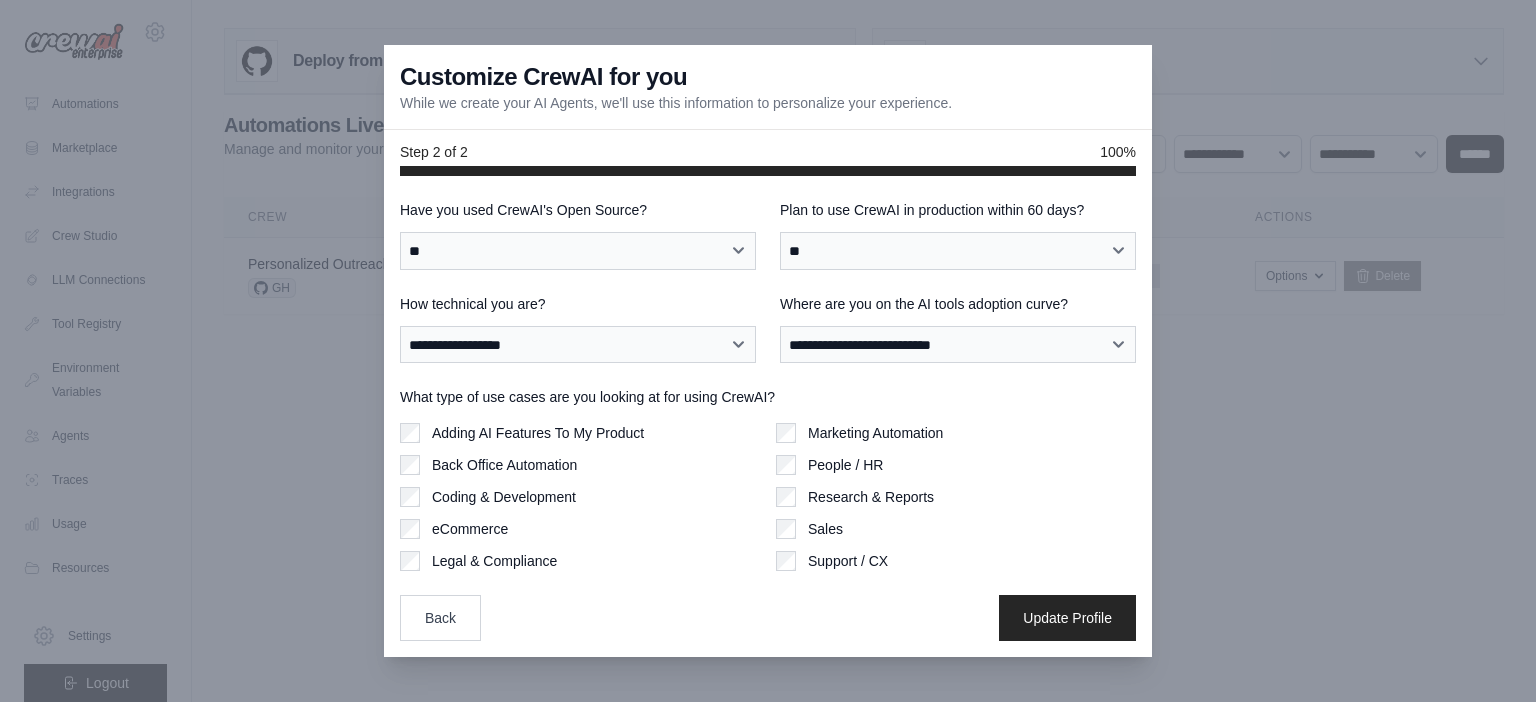 click on "Support / CX" at bounding box center (956, 561) 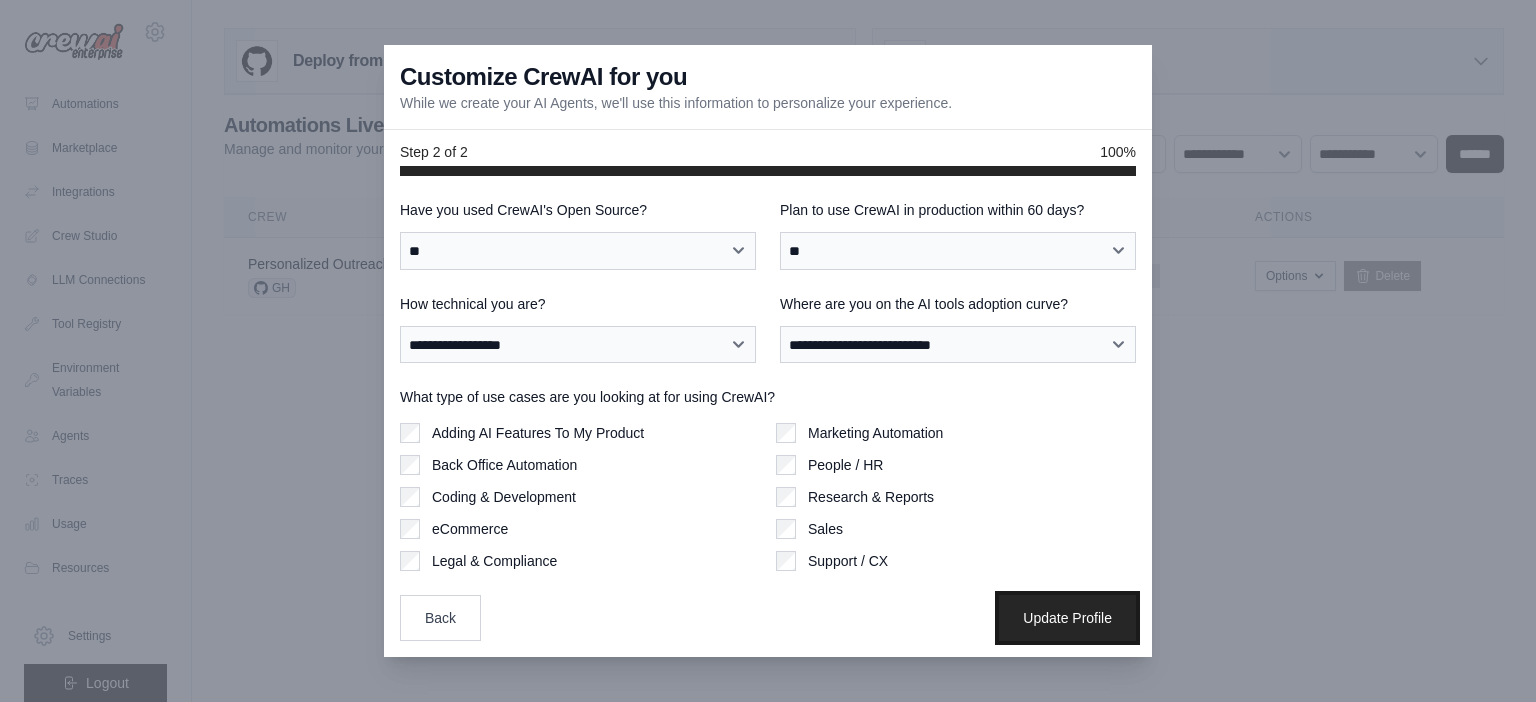 click on "Update Profile" at bounding box center (1067, 618) 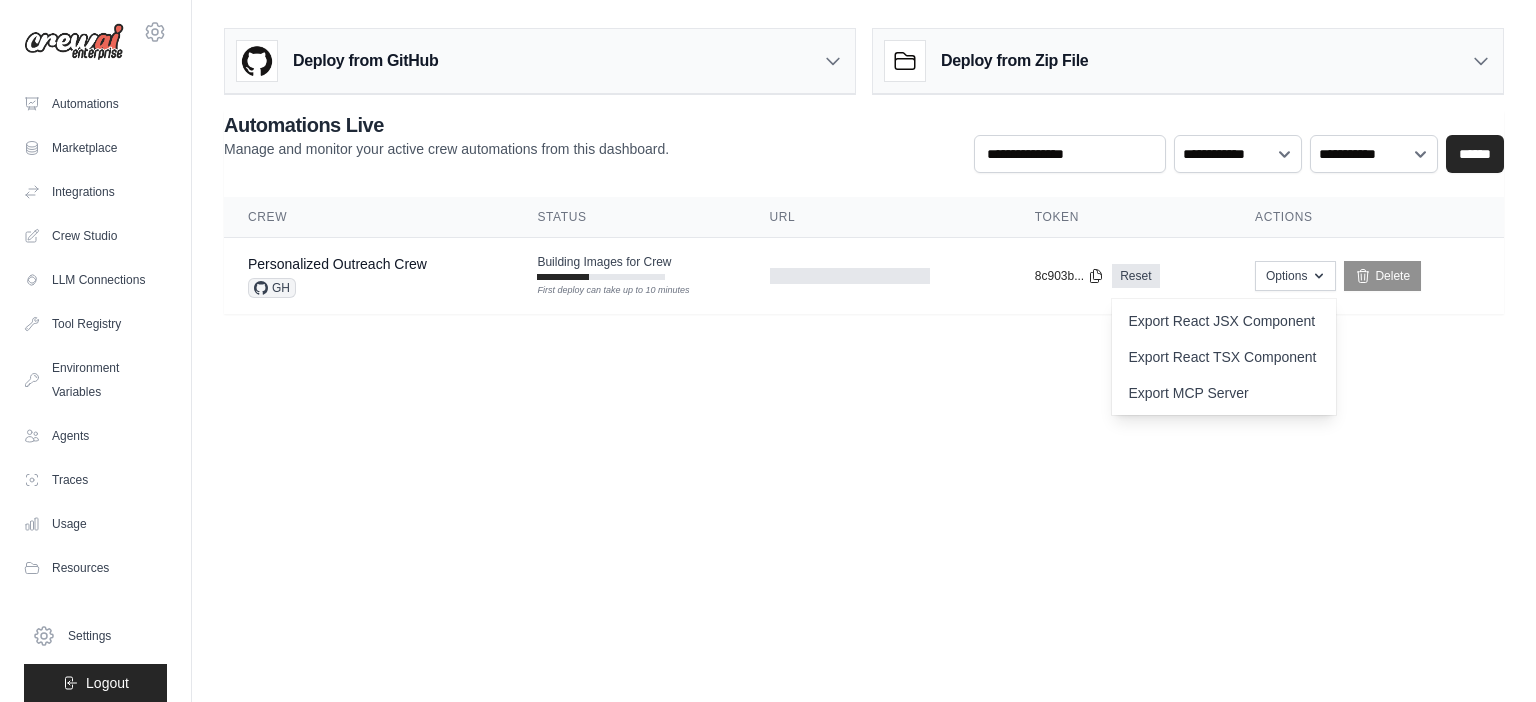 scroll, scrollTop: 0, scrollLeft: 0, axis: both 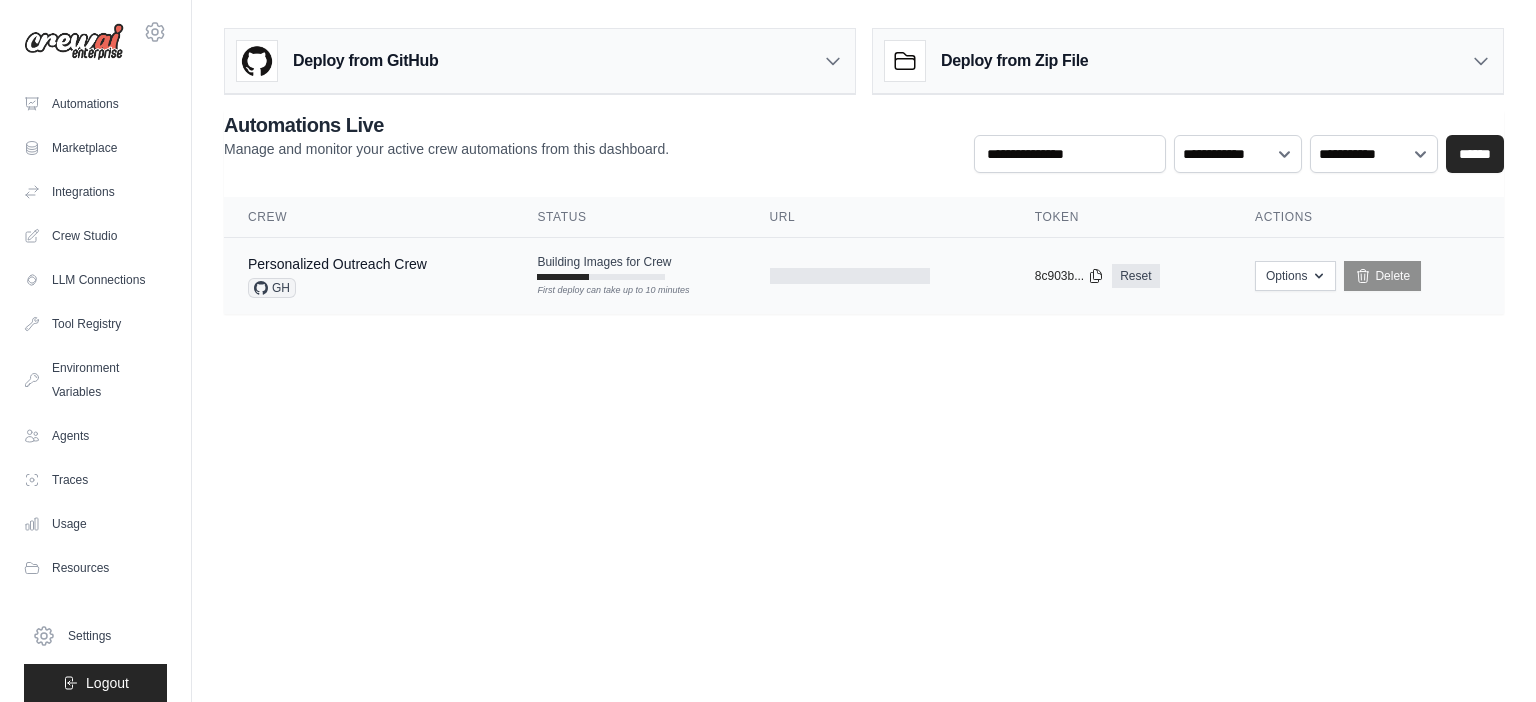 click on "GH" at bounding box center [337, 288] 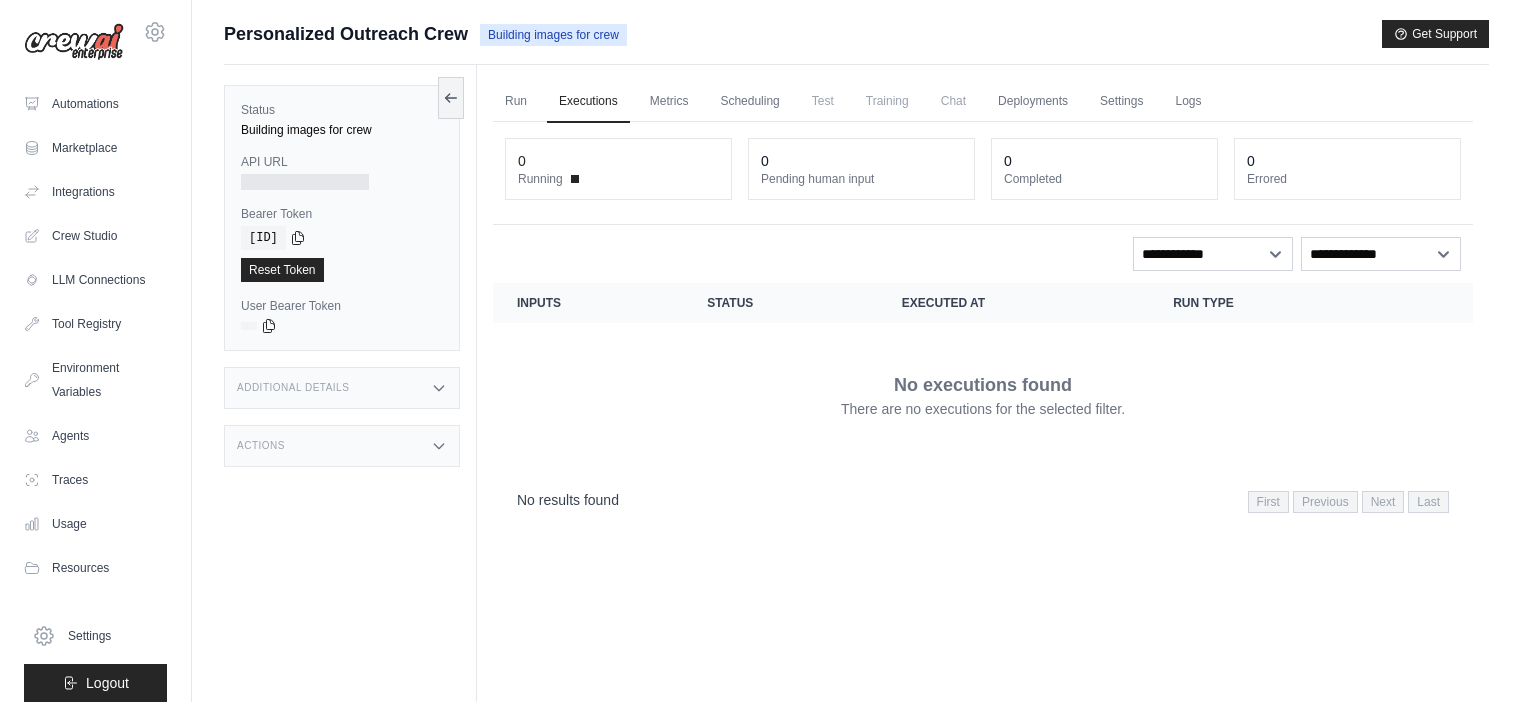 scroll, scrollTop: 0, scrollLeft: 0, axis: both 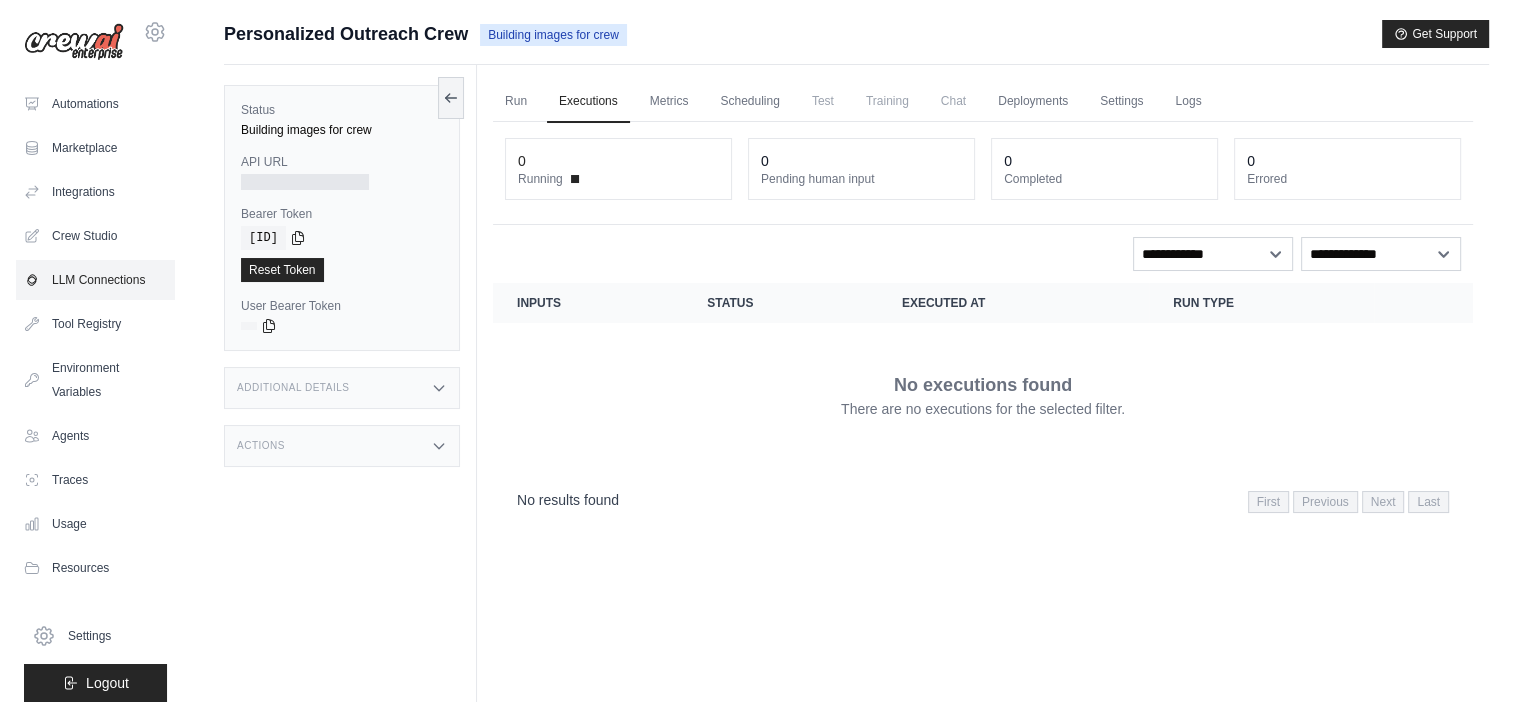 click on "LLM Connections" at bounding box center (95, 280) 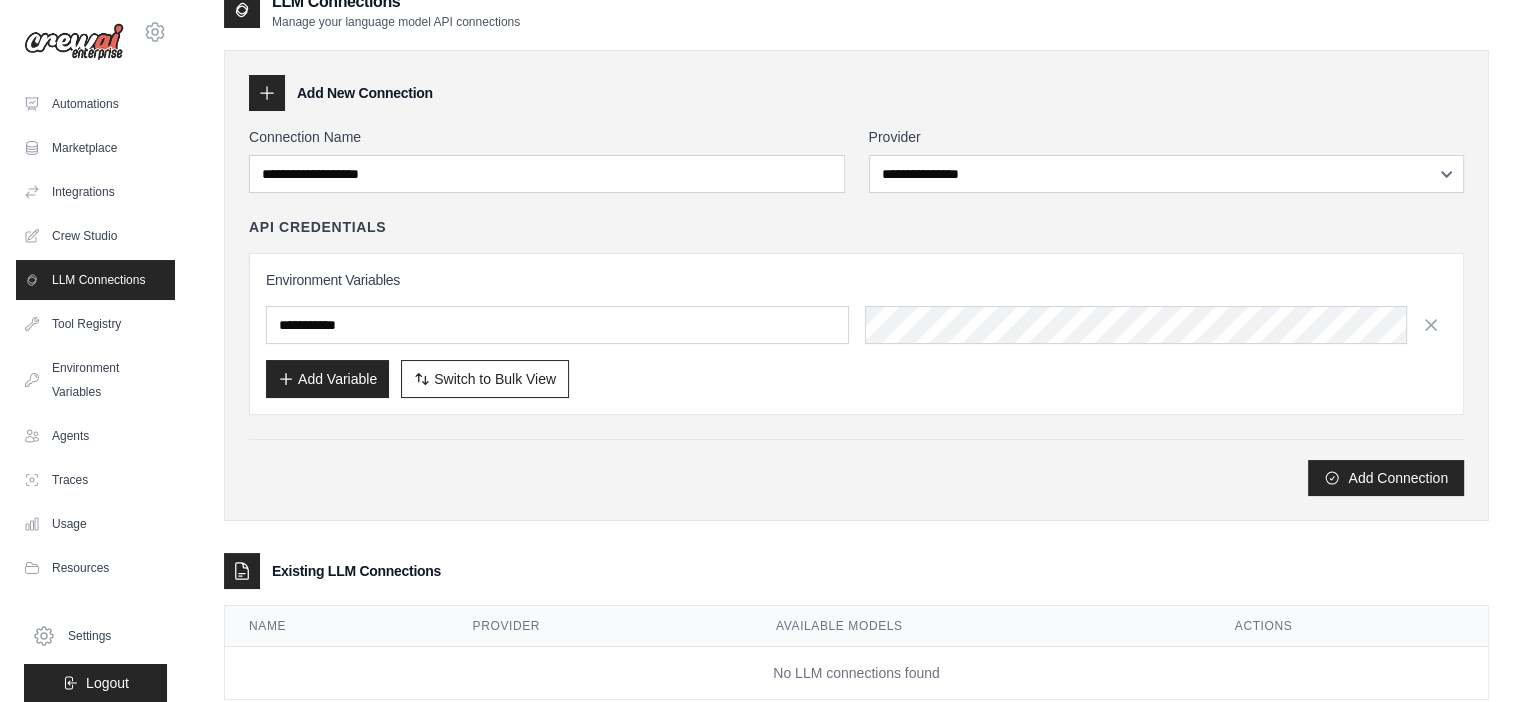 scroll, scrollTop: 77, scrollLeft: 0, axis: vertical 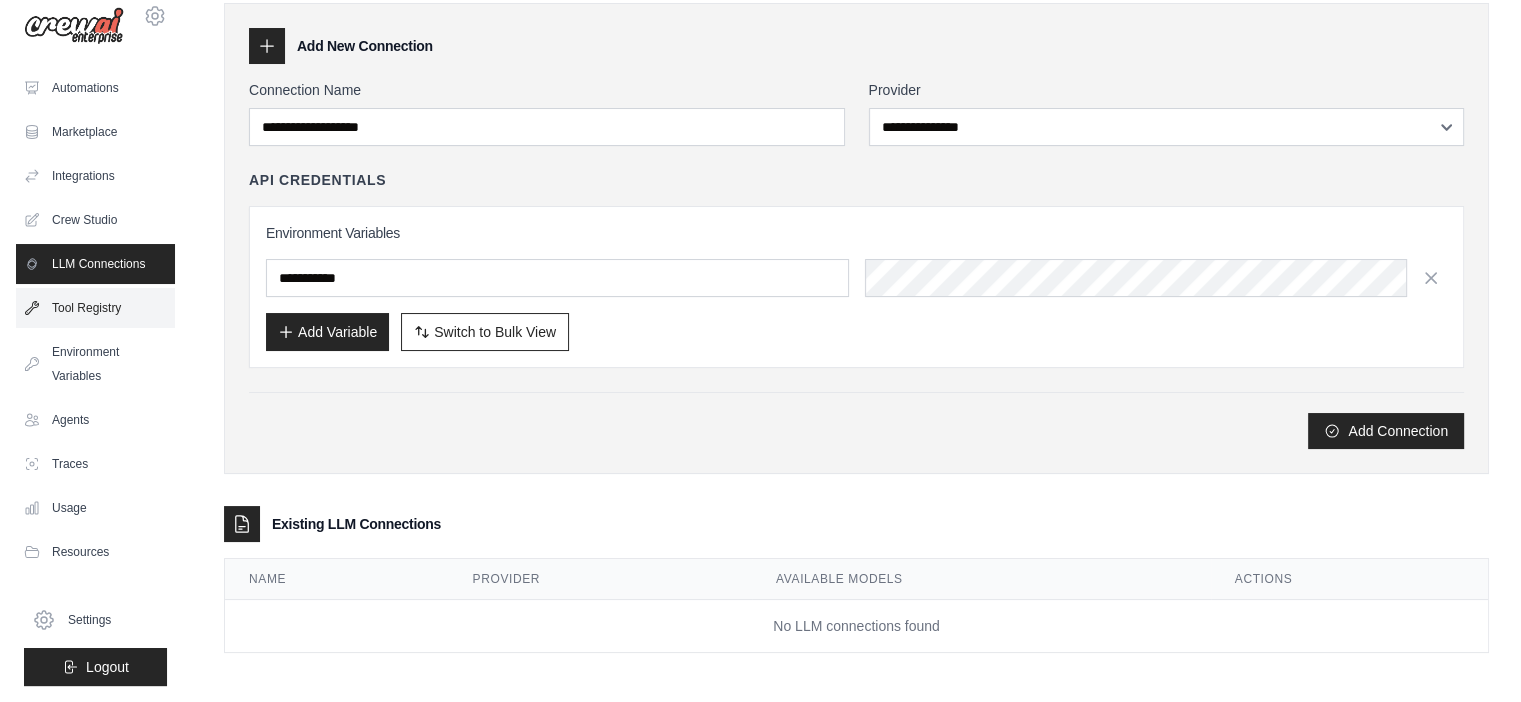 click on "Tool Registry" at bounding box center (95, 308) 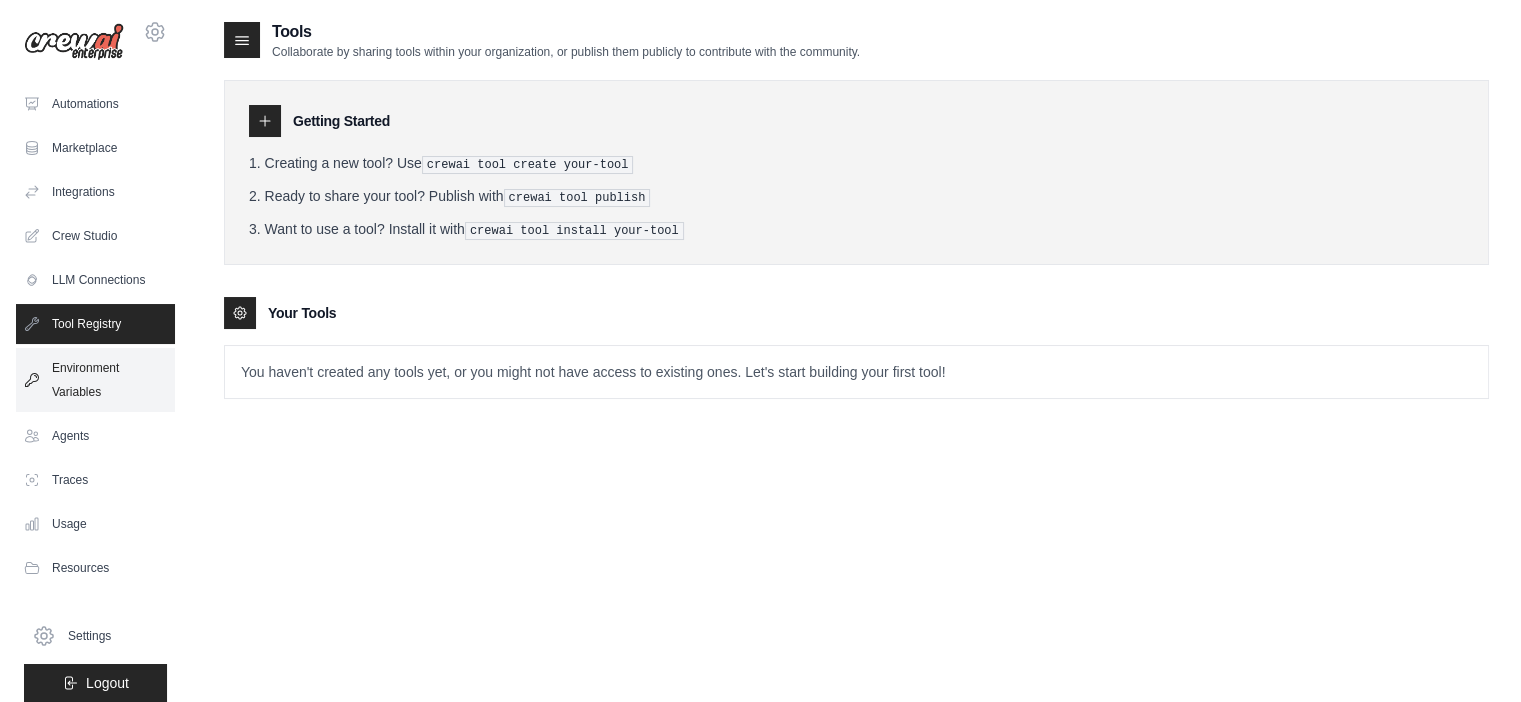 click on "Environment Variables" at bounding box center [95, 380] 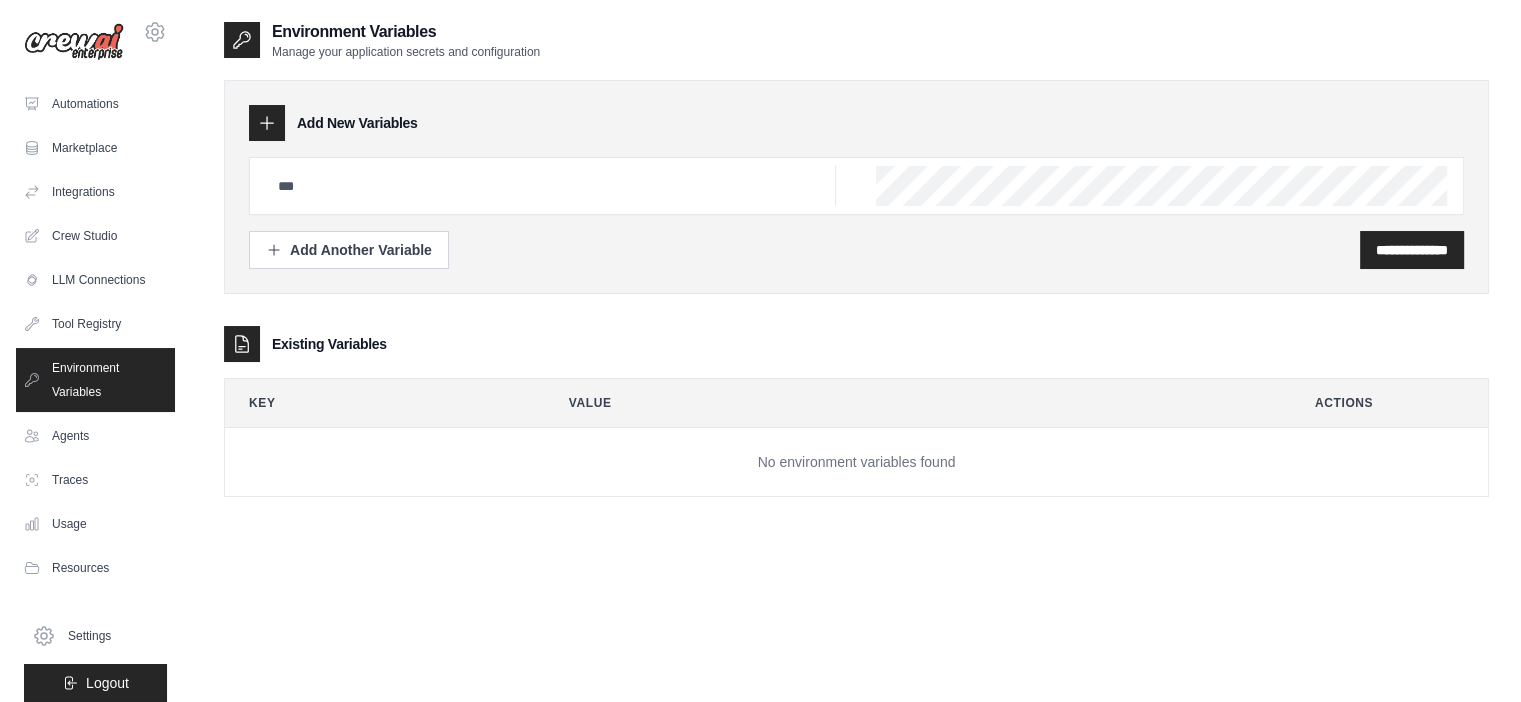 click on "Automations
Marketplace
Integrations
Crew Studio
LLM Connections" at bounding box center (95, 336) 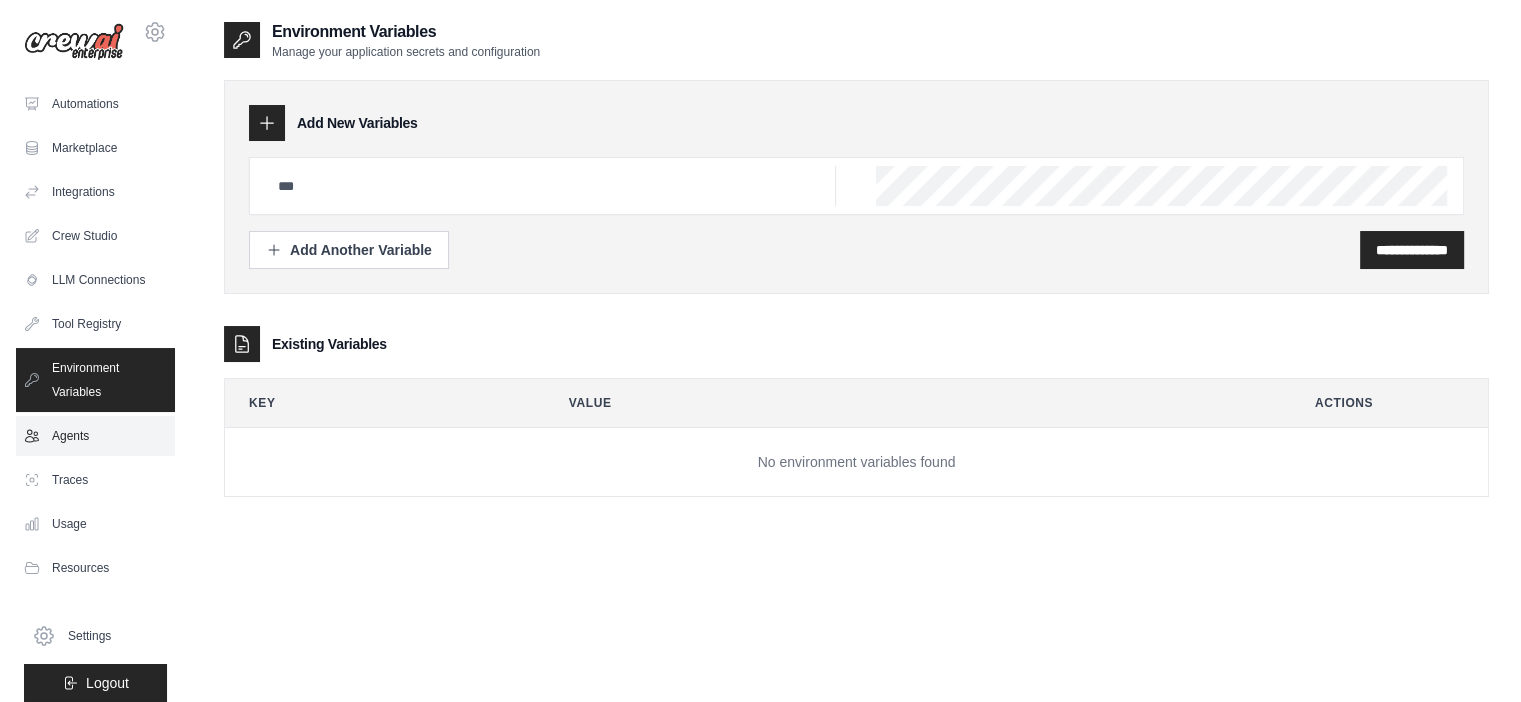click on "Agents" at bounding box center (95, 436) 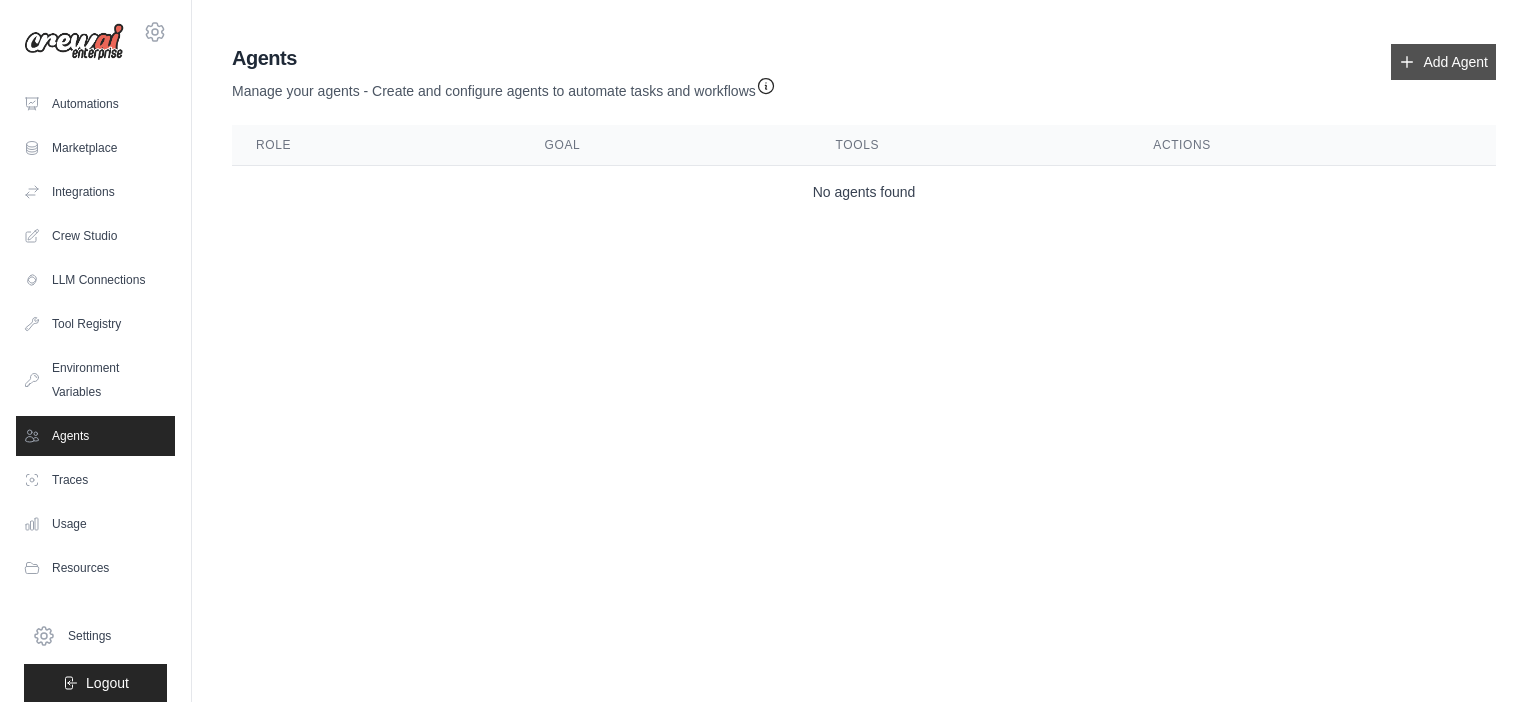 click on "Add Agent" at bounding box center (1443, 62) 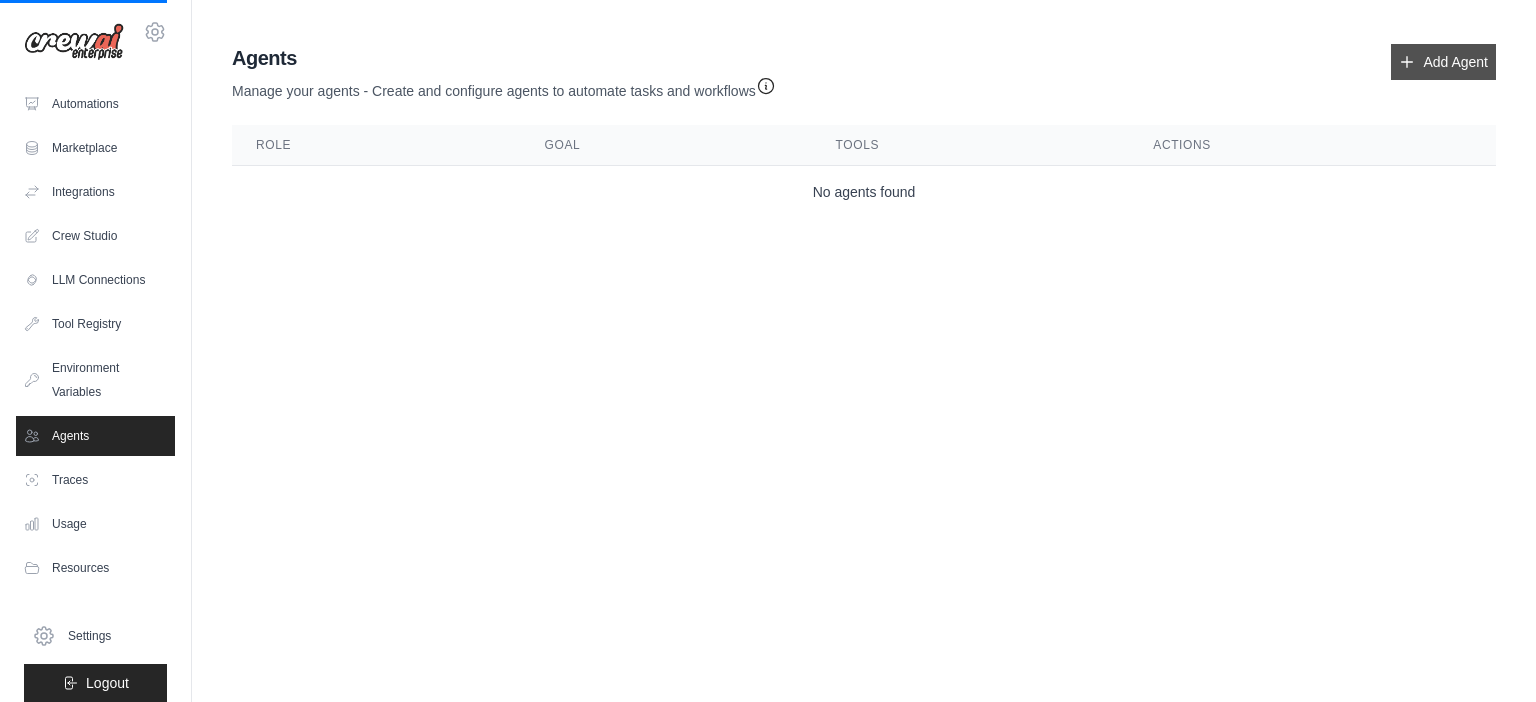 click on "Add Agent" at bounding box center (1443, 62) 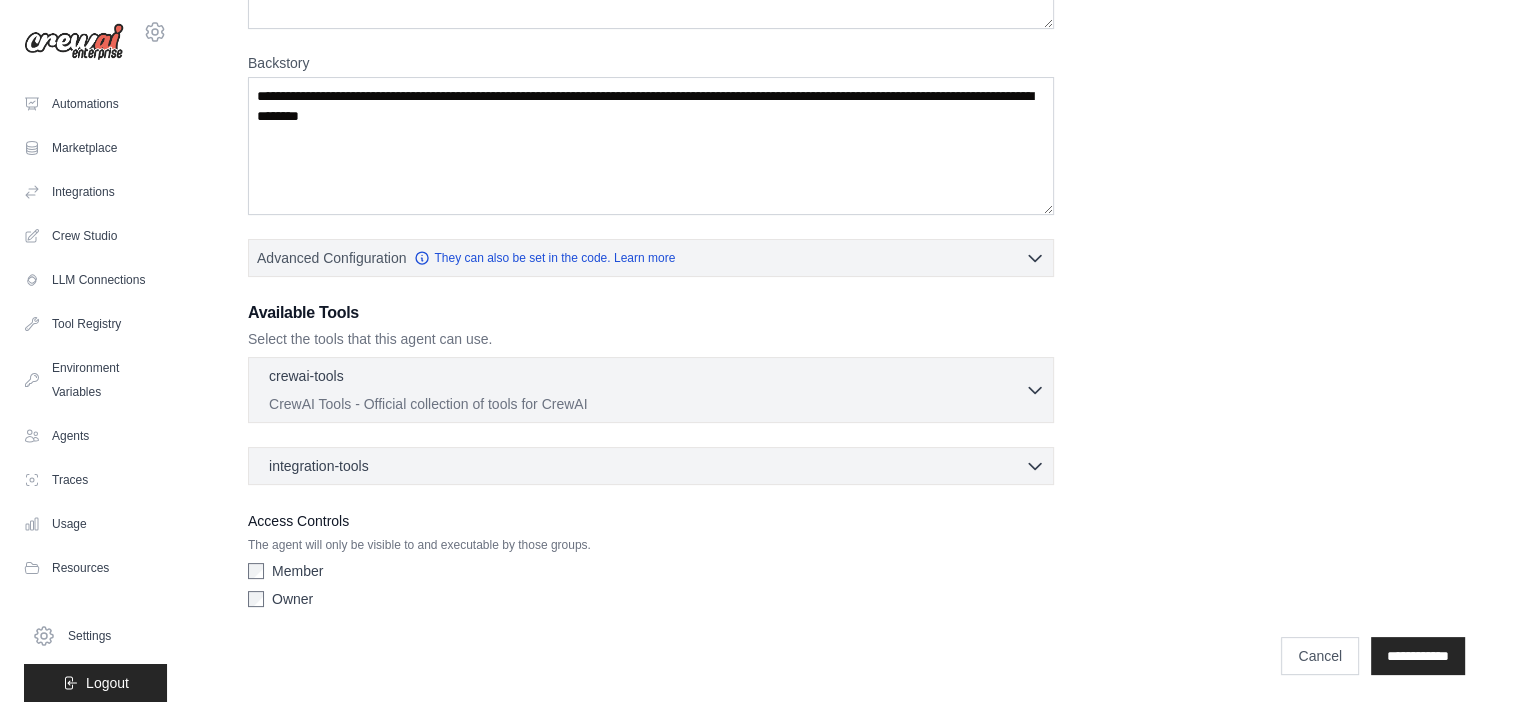 scroll, scrollTop: 278, scrollLeft: 0, axis: vertical 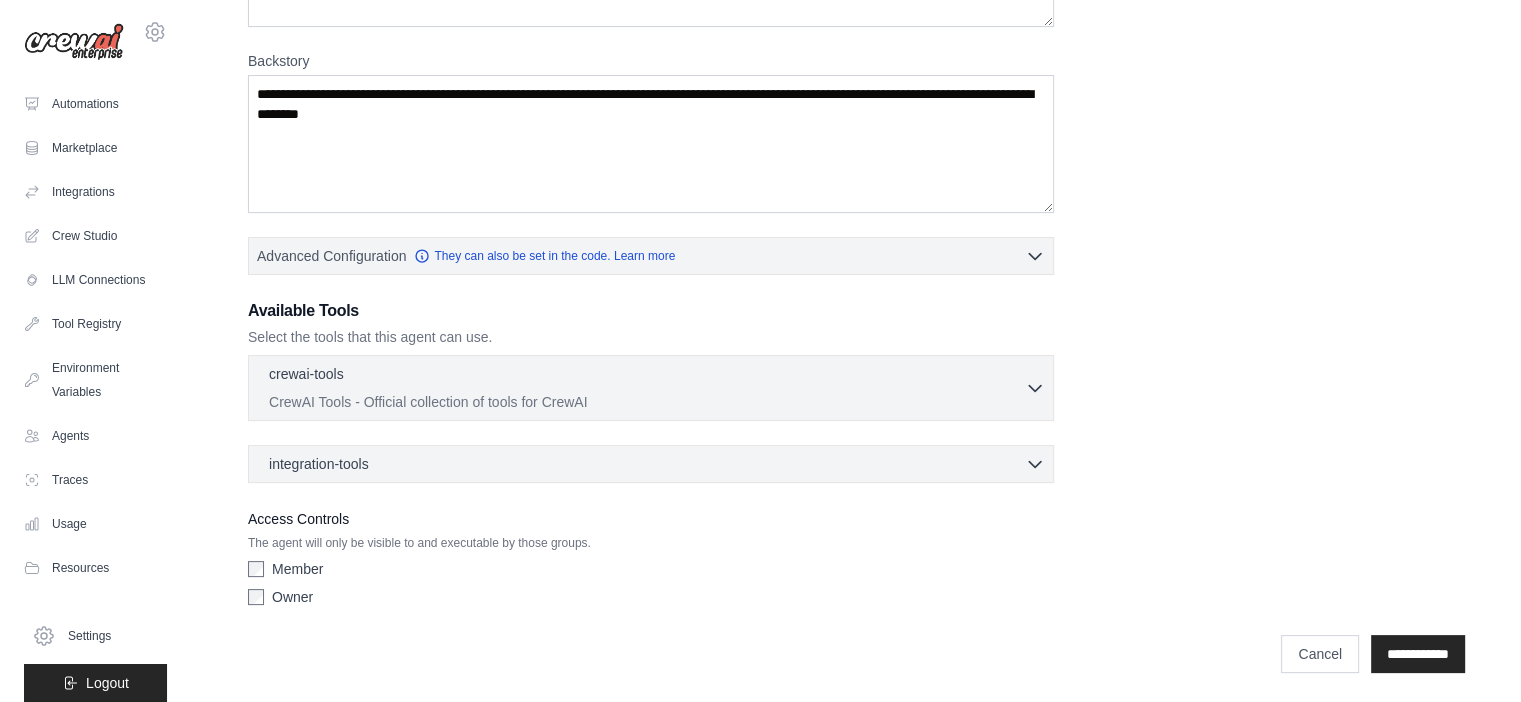click on "crewai-tools
0 selected" at bounding box center (647, 376) 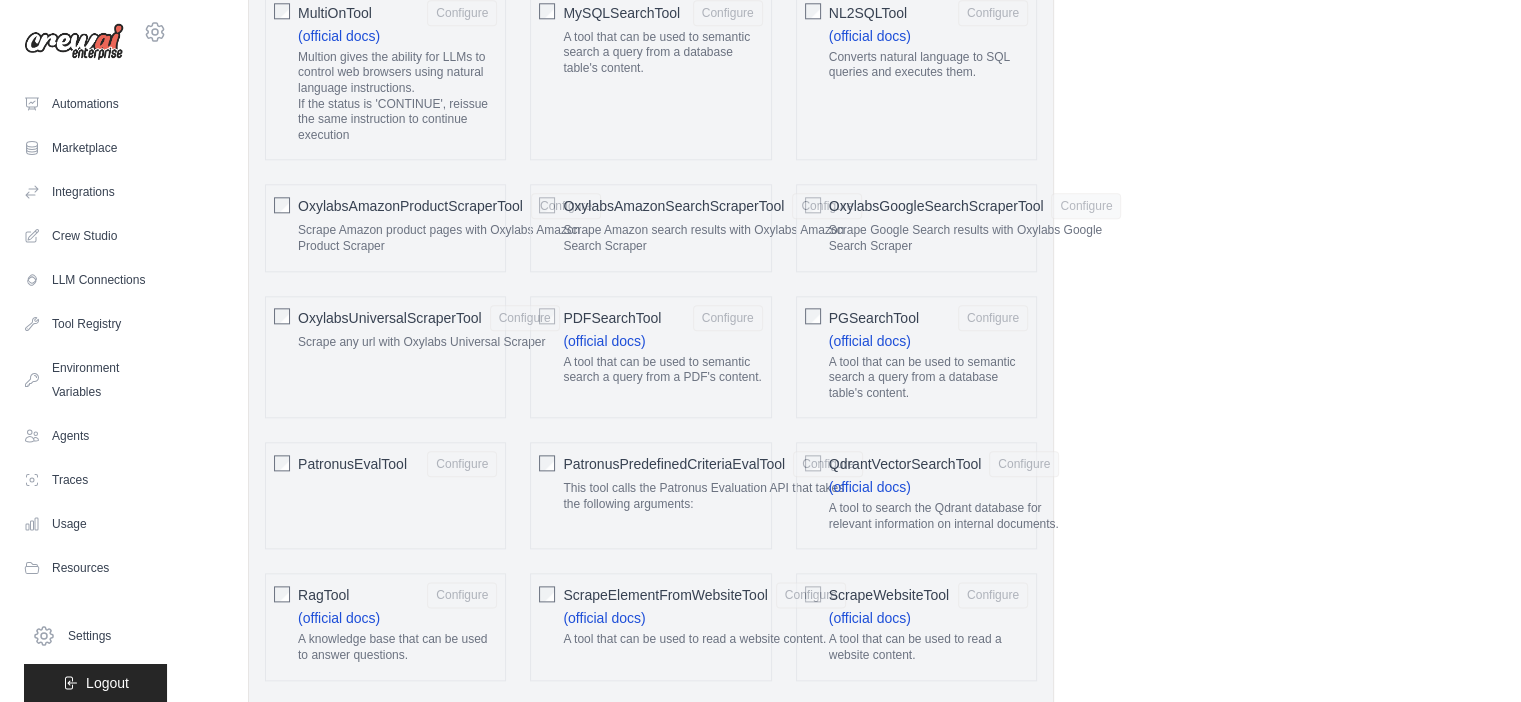 scroll, scrollTop: 3078, scrollLeft: 0, axis: vertical 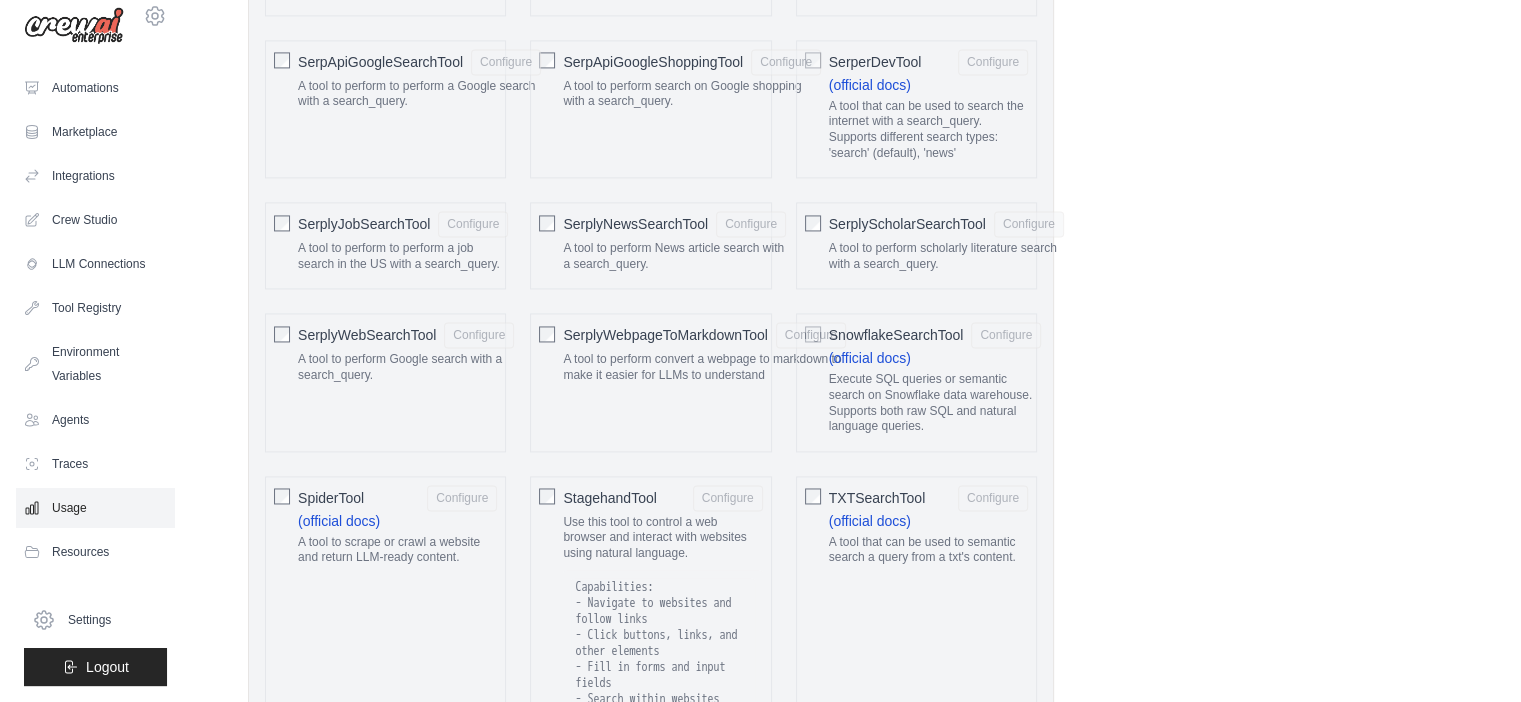click on "Usage" at bounding box center (95, 508) 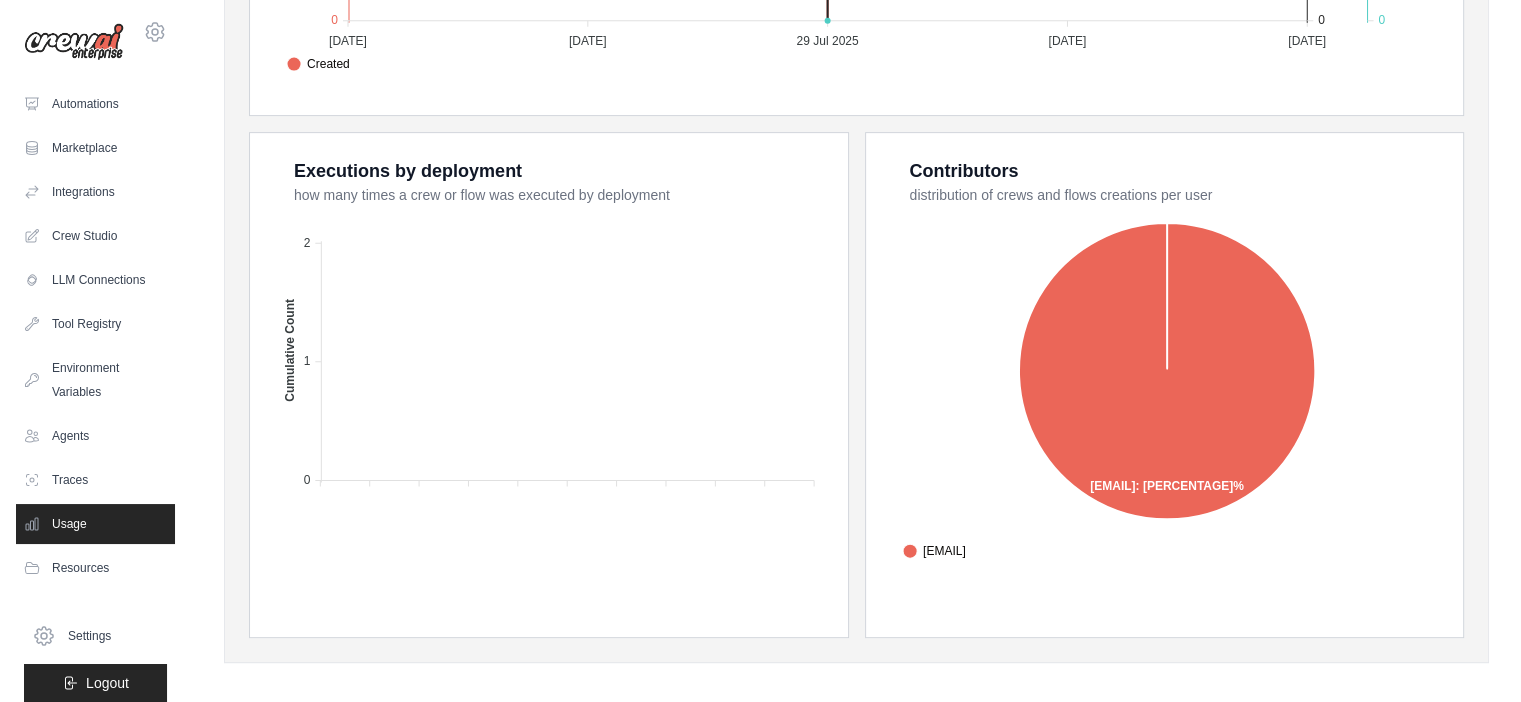 scroll, scrollTop: 0, scrollLeft: 0, axis: both 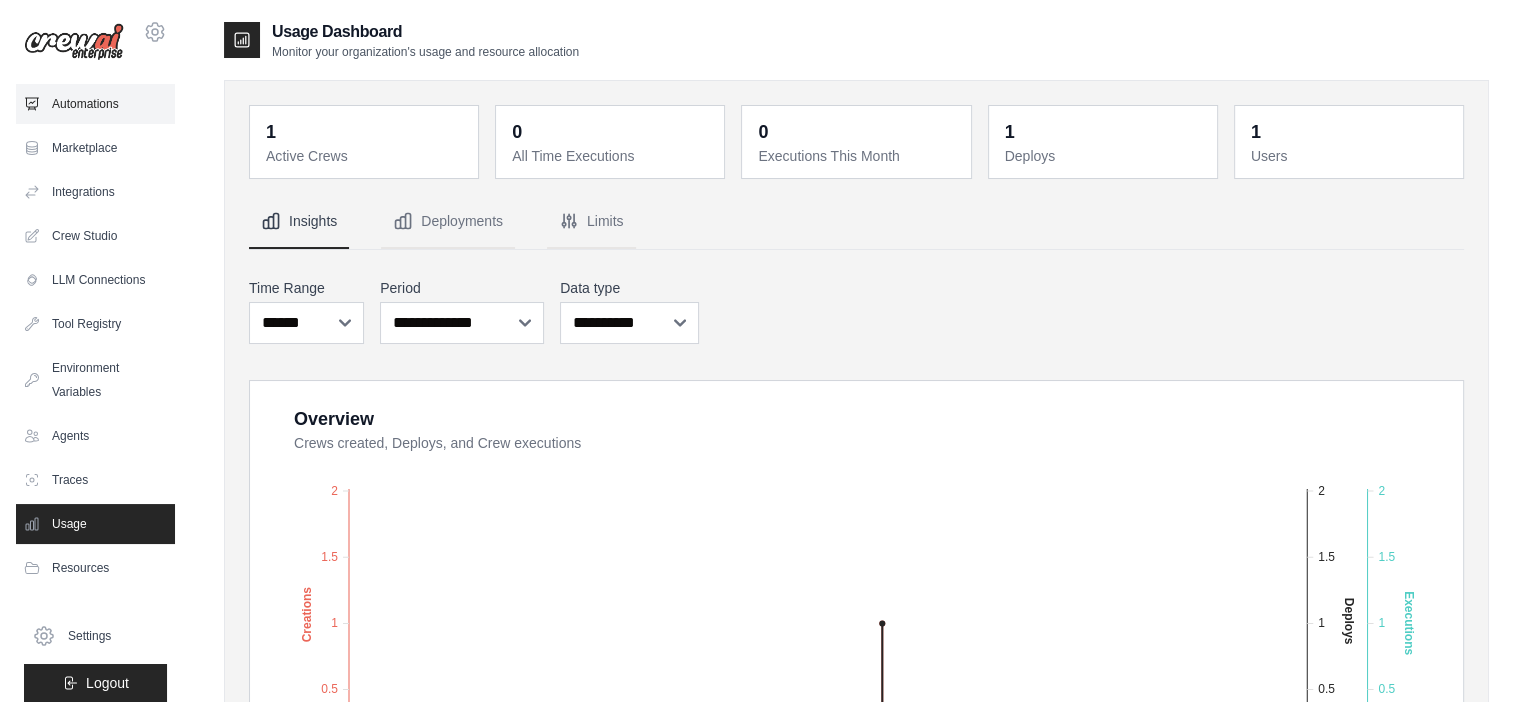 click on "Automations" at bounding box center (95, 104) 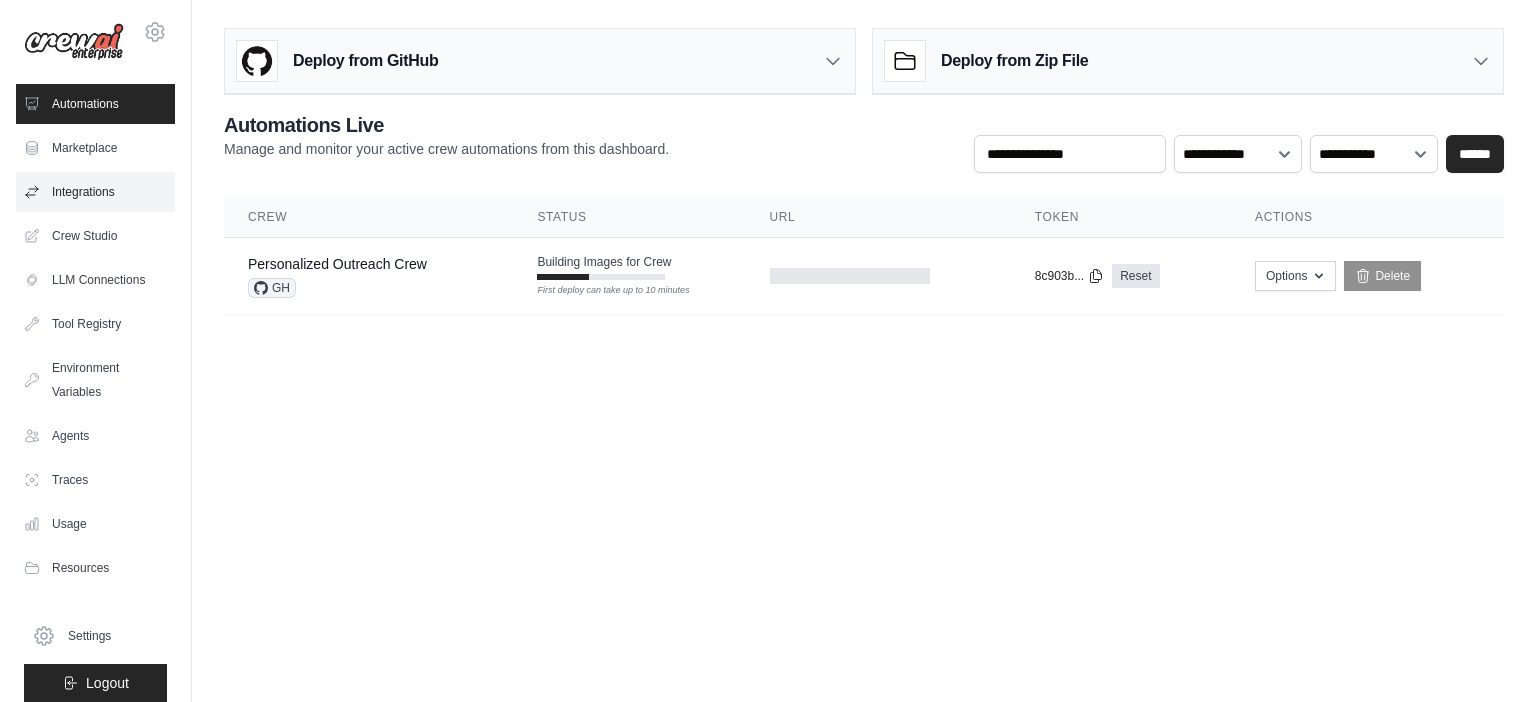 click on "Integrations" at bounding box center (95, 192) 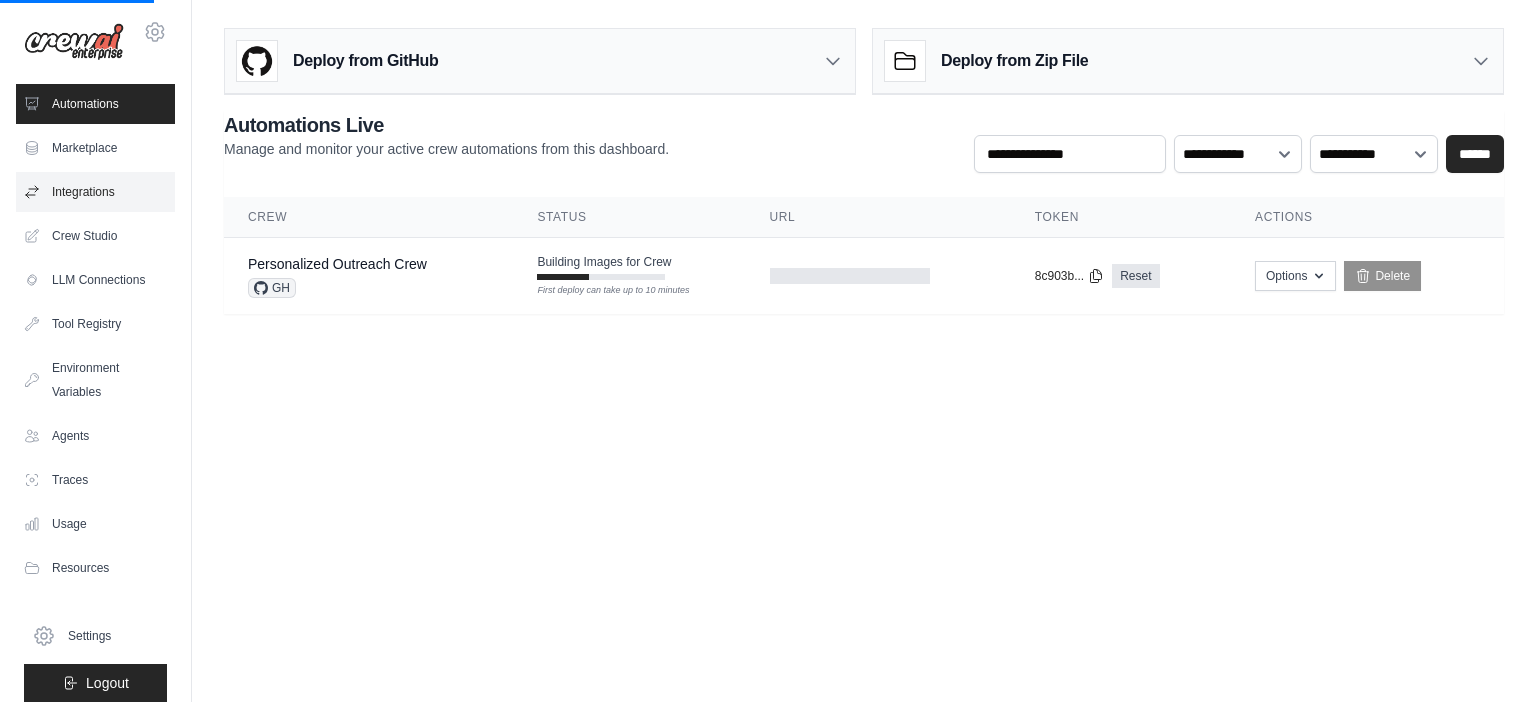 click on "Integrations" at bounding box center [95, 192] 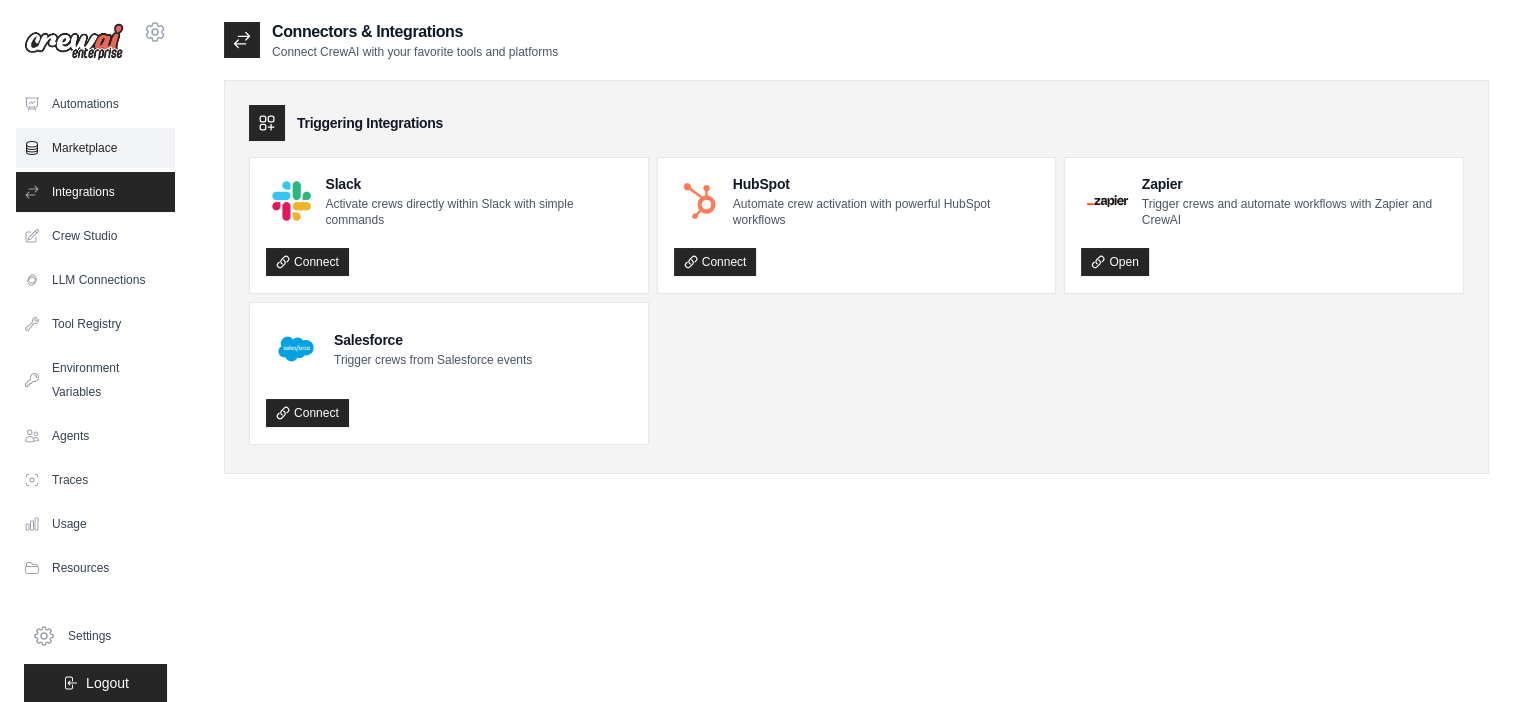 click on "Marketplace" at bounding box center (95, 148) 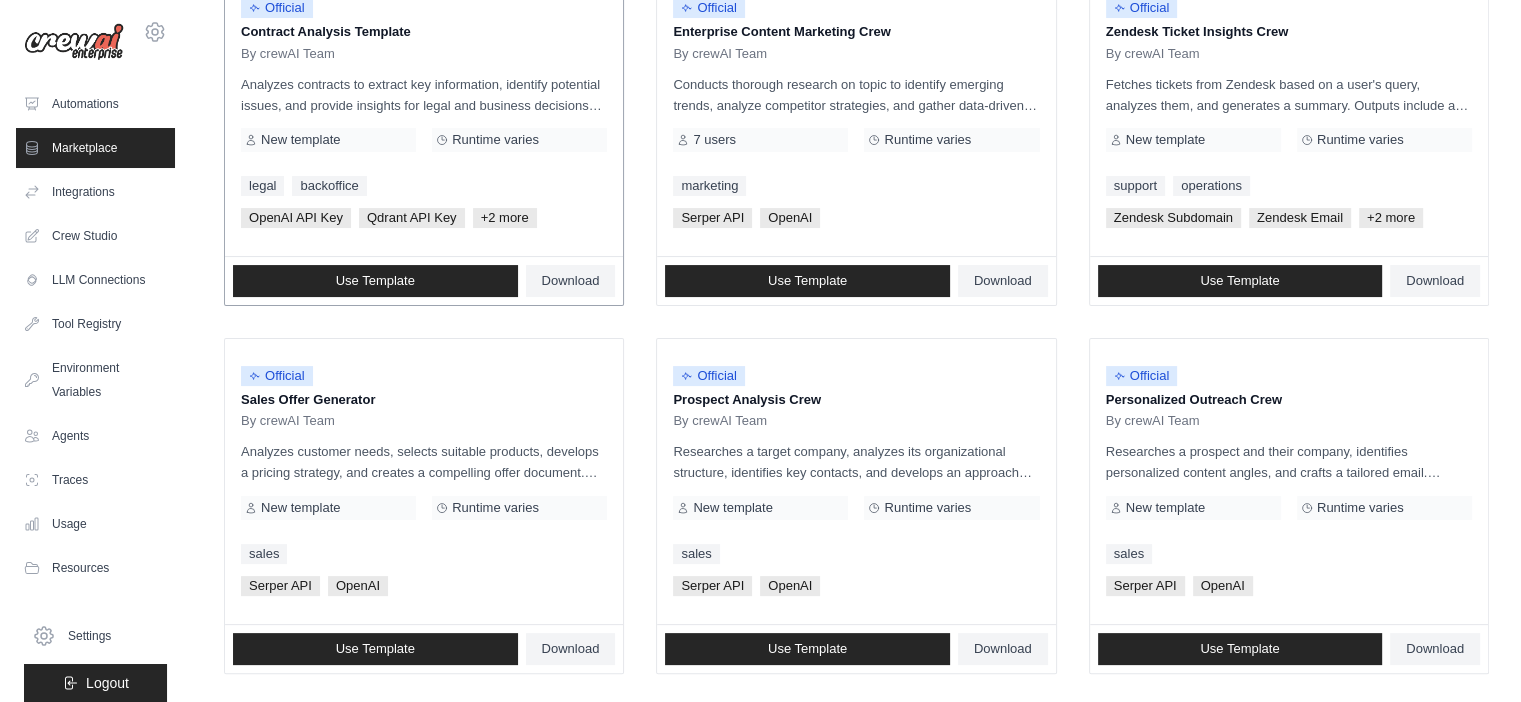 scroll, scrollTop: 100, scrollLeft: 0, axis: vertical 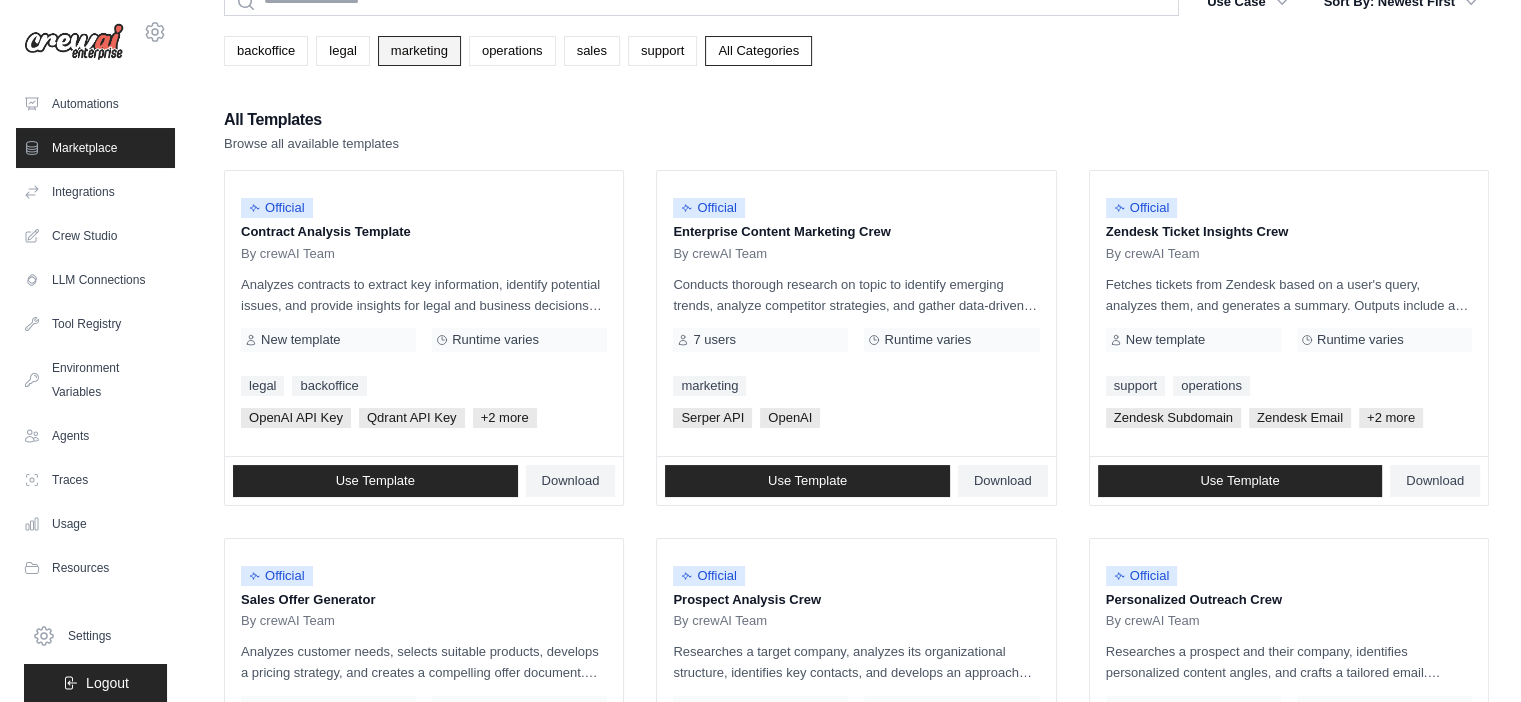 click on "marketing" at bounding box center (419, 51) 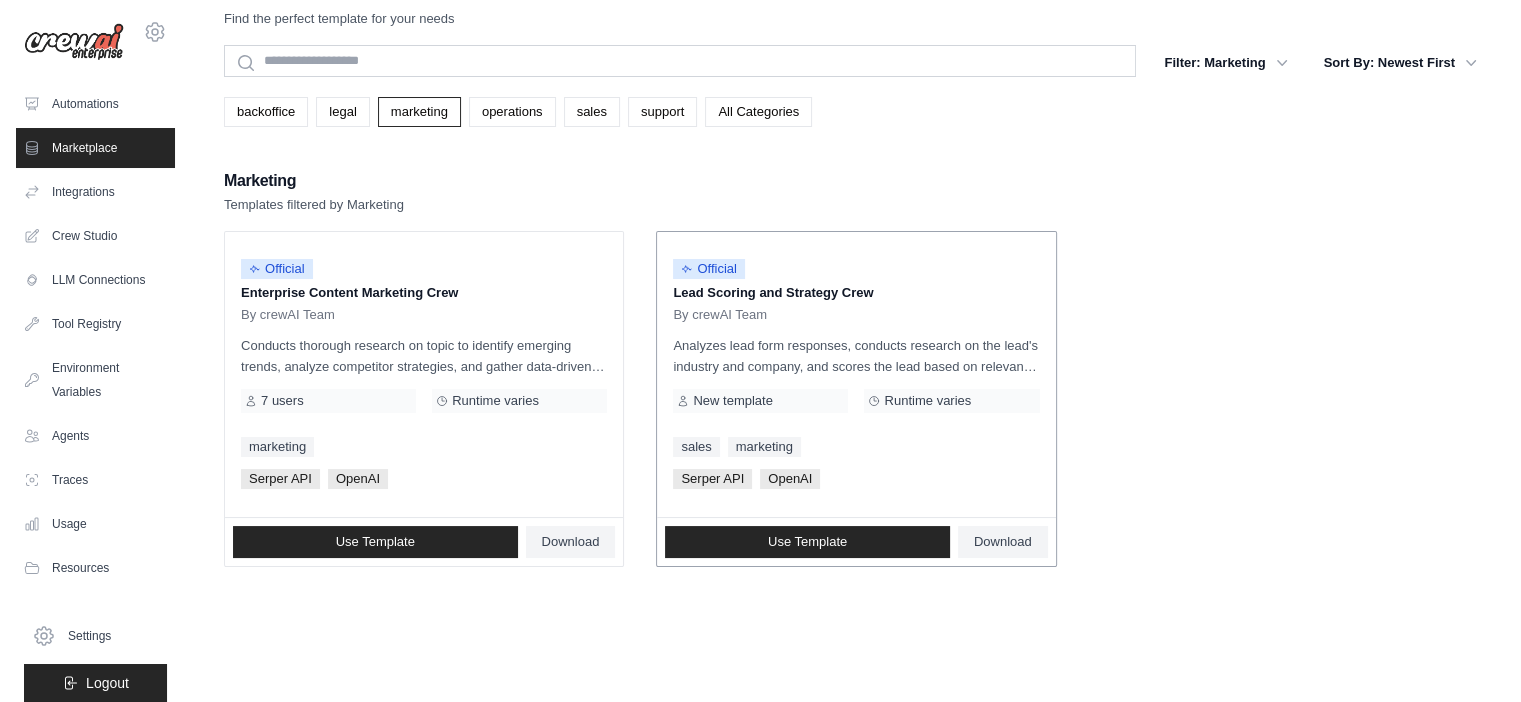 scroll, scrollTop: 40, scrollLeft: 0, axis: vertical 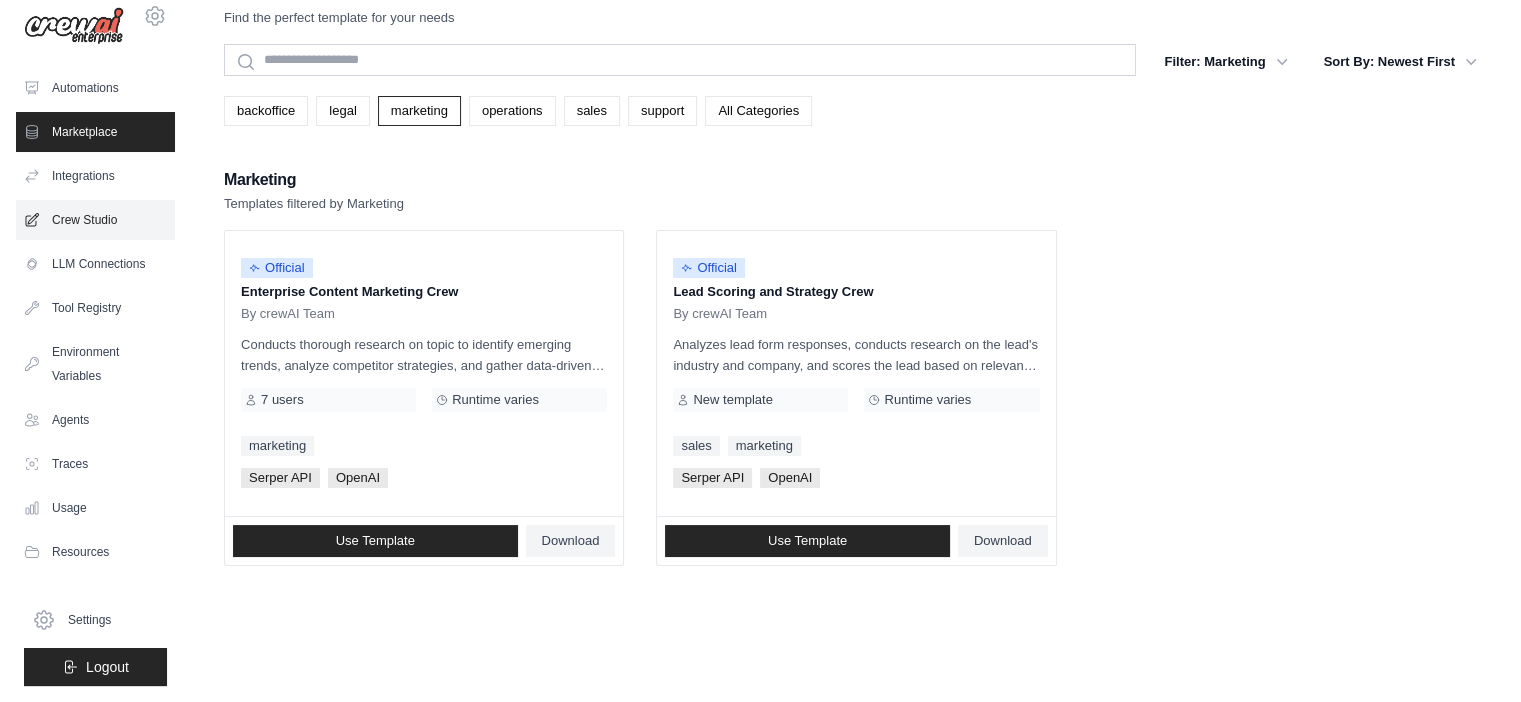 click on "Crew Studio" at bounding box center (95, 220) 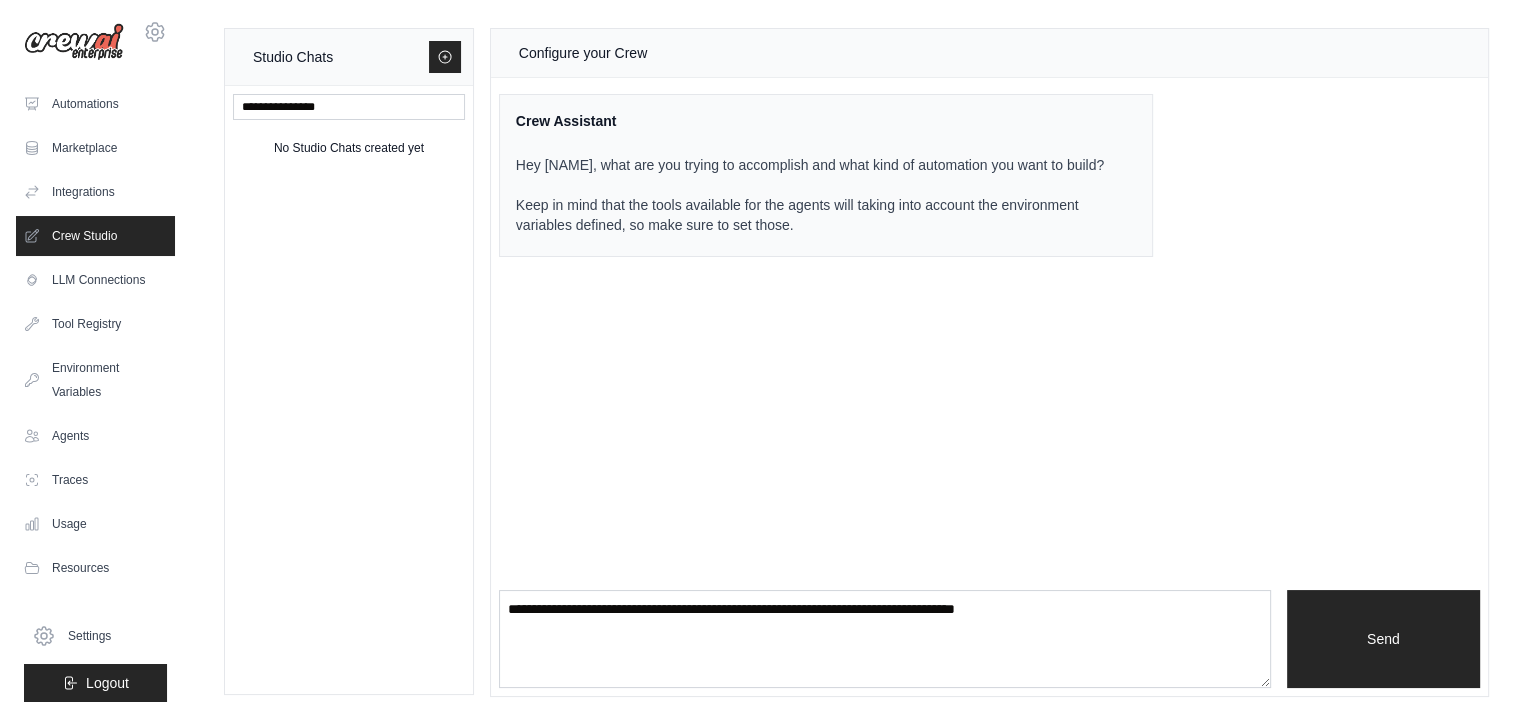 scroll, scrollTop: 14, scrollLeft: 0, axis: vertical 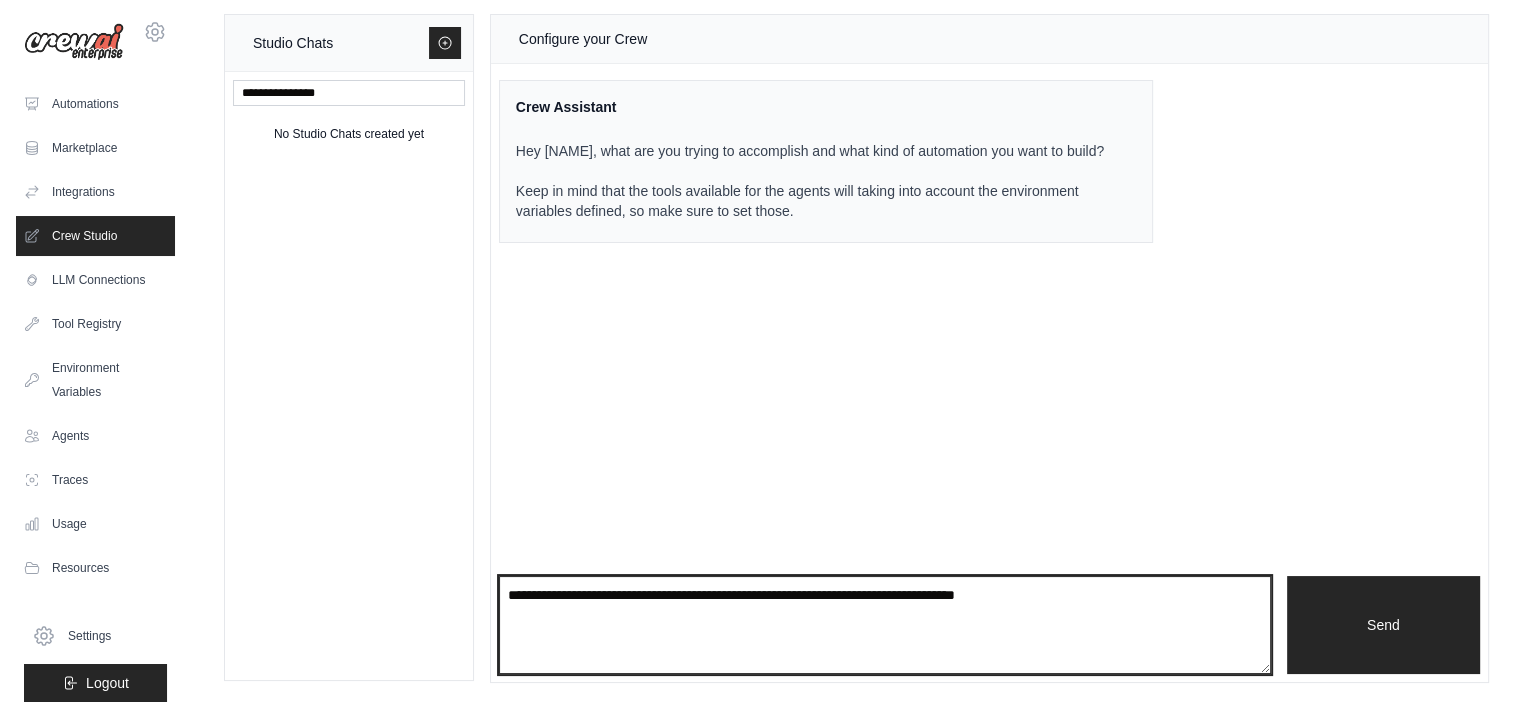 click at bounding box center [885, 625] 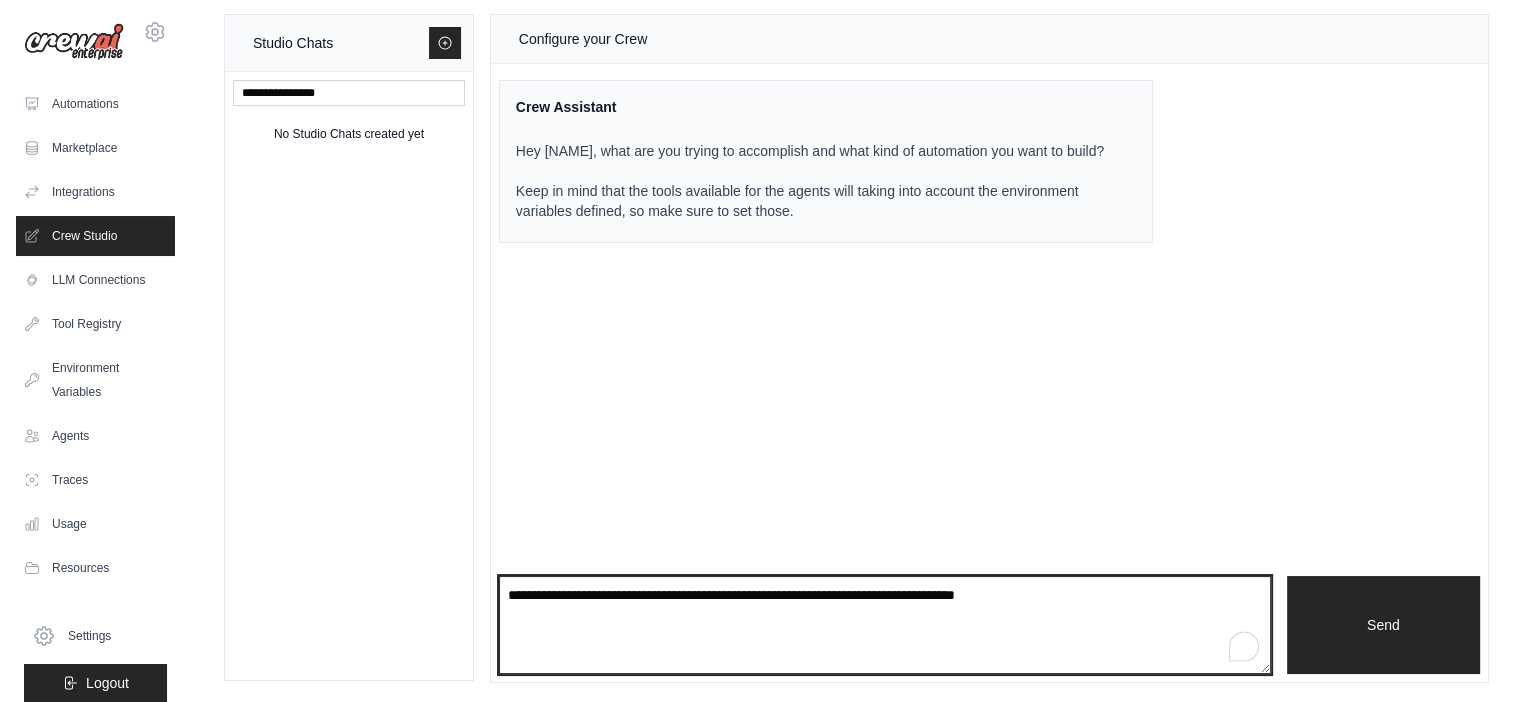 click at bounding box center (885, 625) 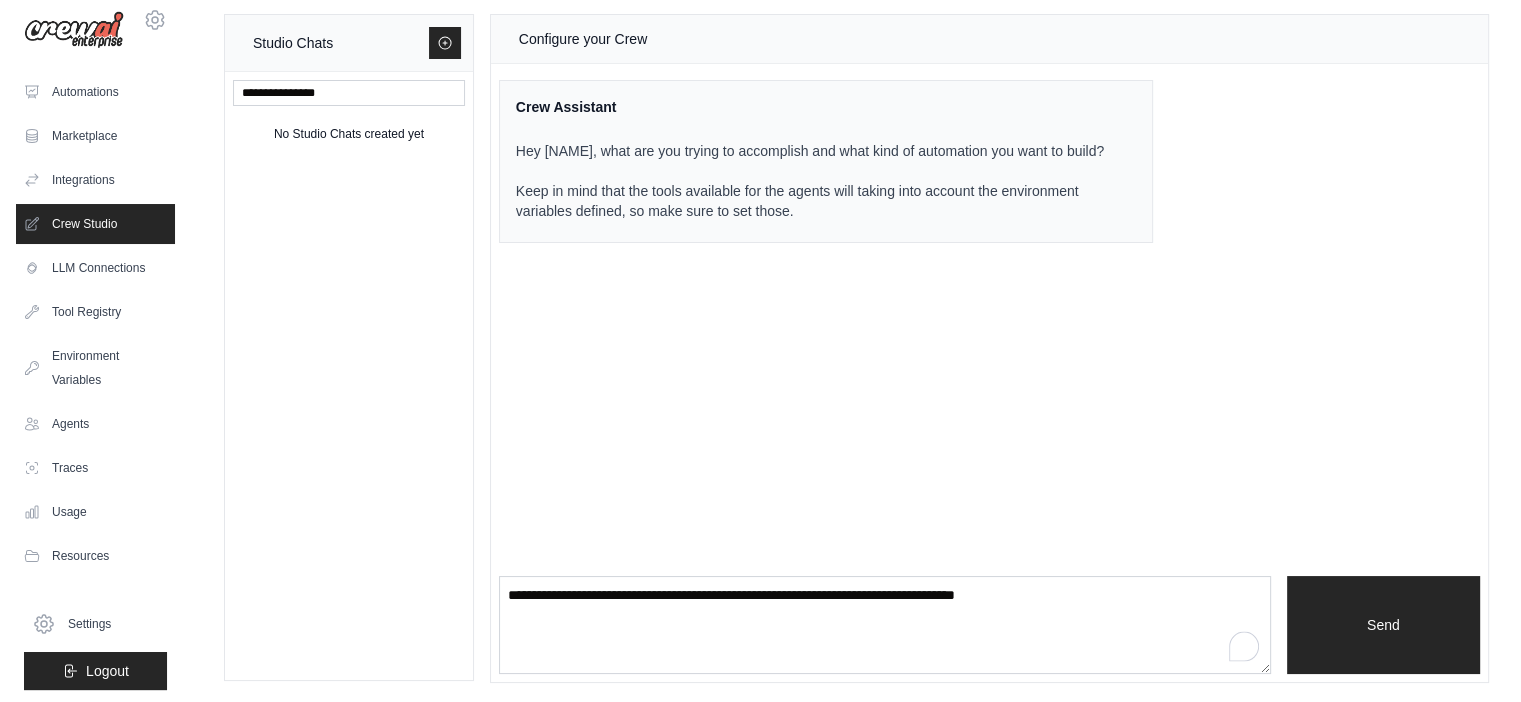 scroll, scrollTop: 16, scrollLeft: 0, axis: vertical 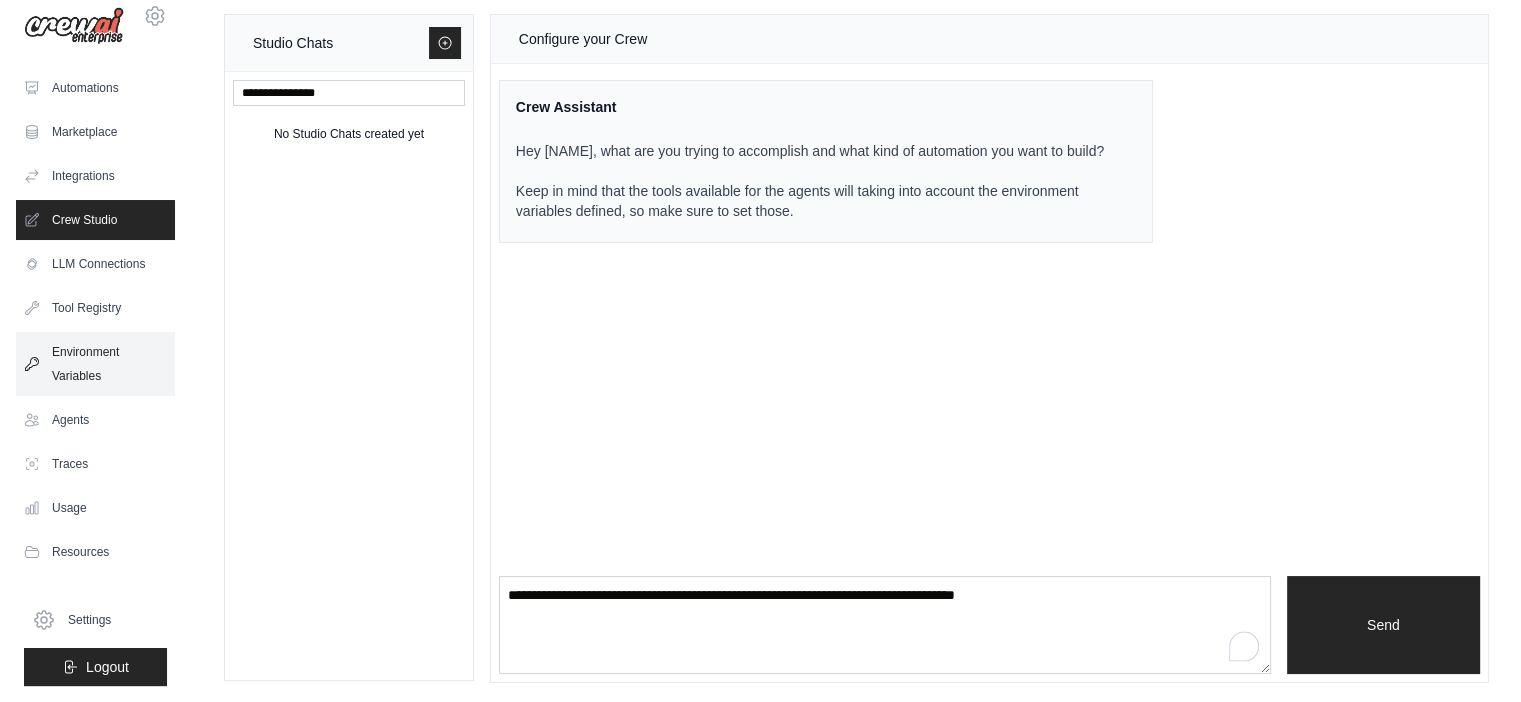 click on "Environment Variables" at bounding box center (95, 364) 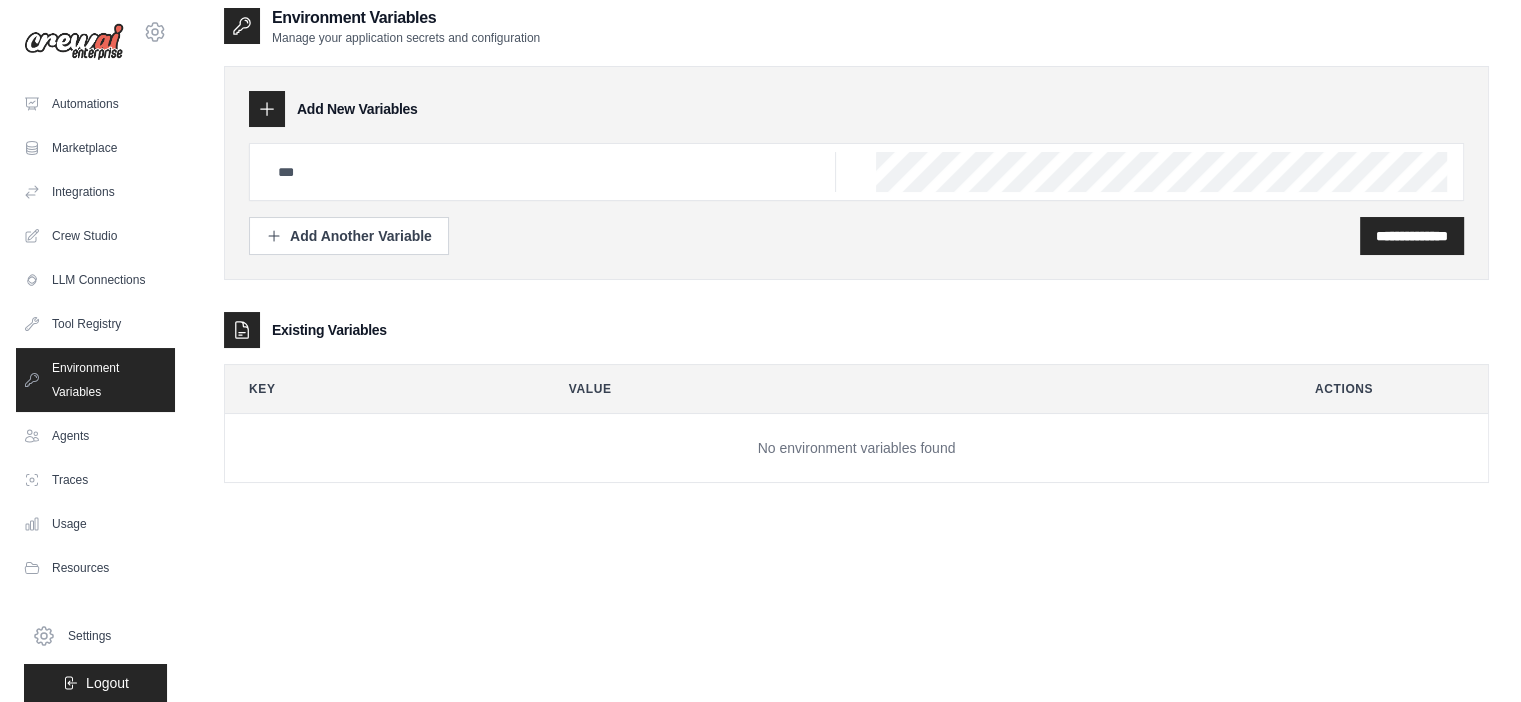 scroll, scrollTop: 0, scrollLeft: 0, axis: both 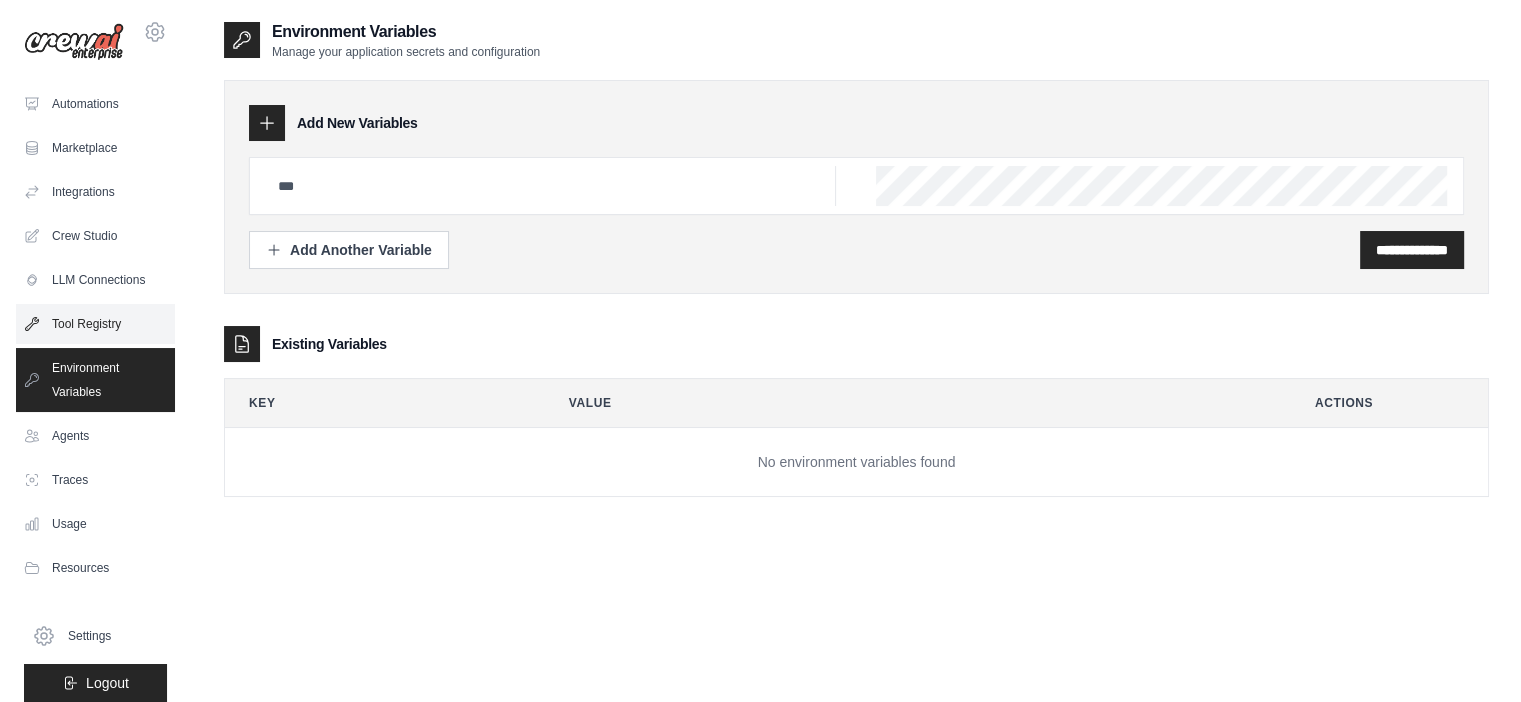 click on "Tool Registry" at bounding box center [95, 324] 